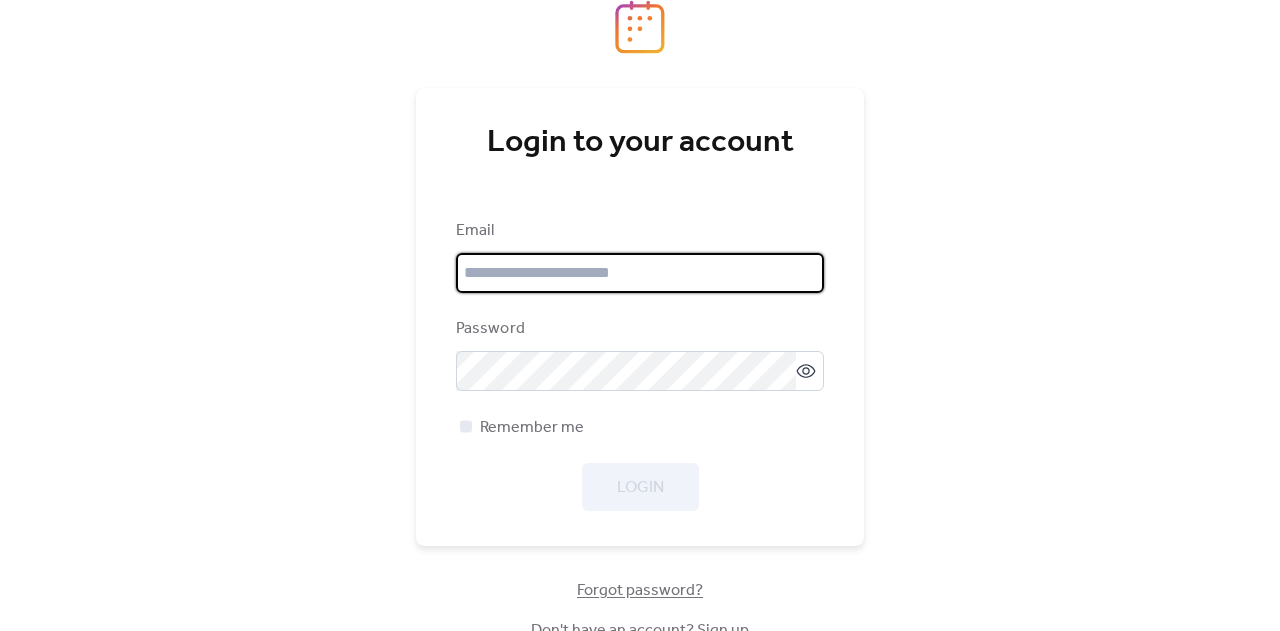 scroll, scrollTop: 0, scrollLeft: 0, axis: both 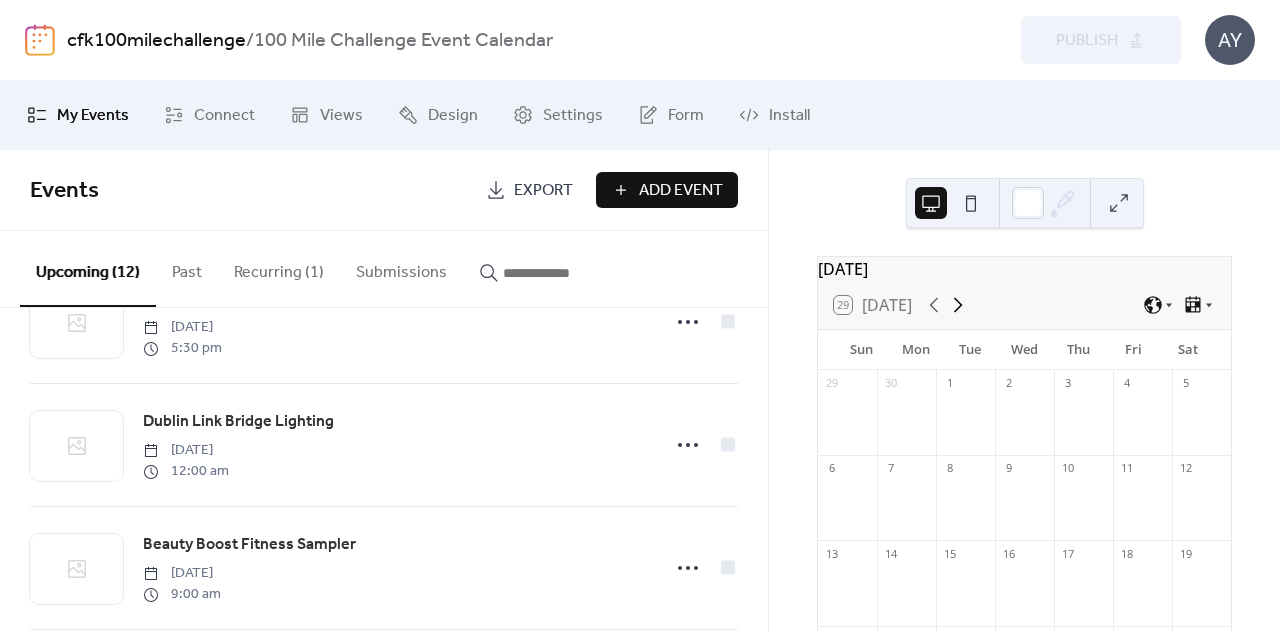 click 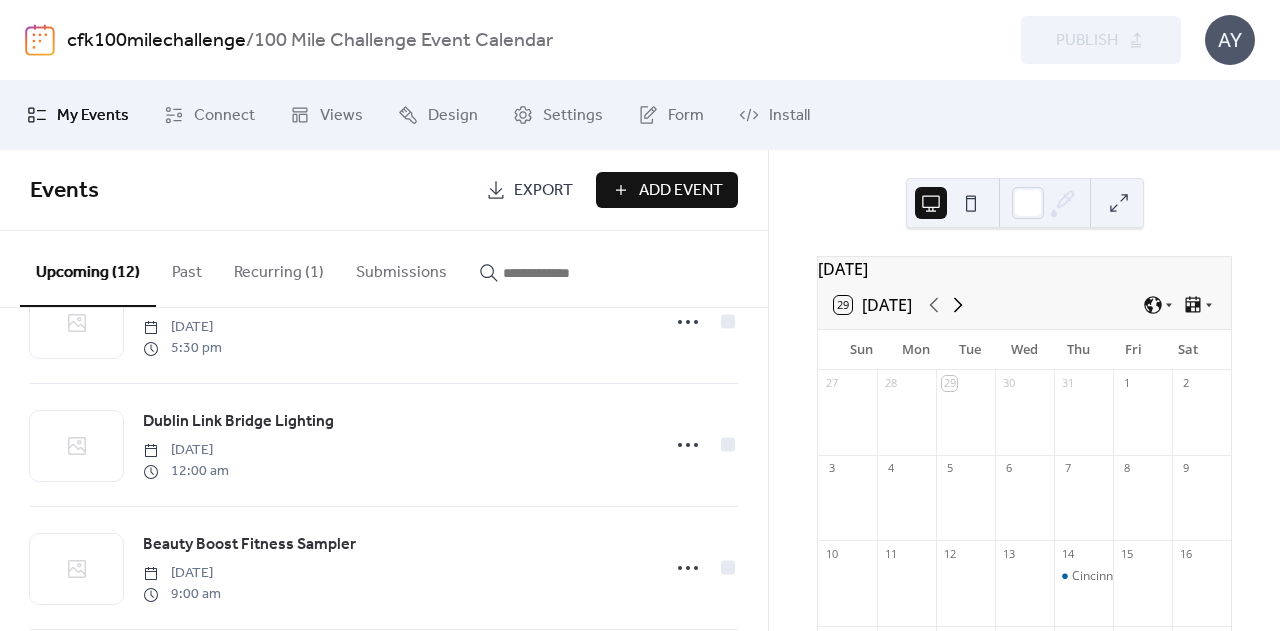 click 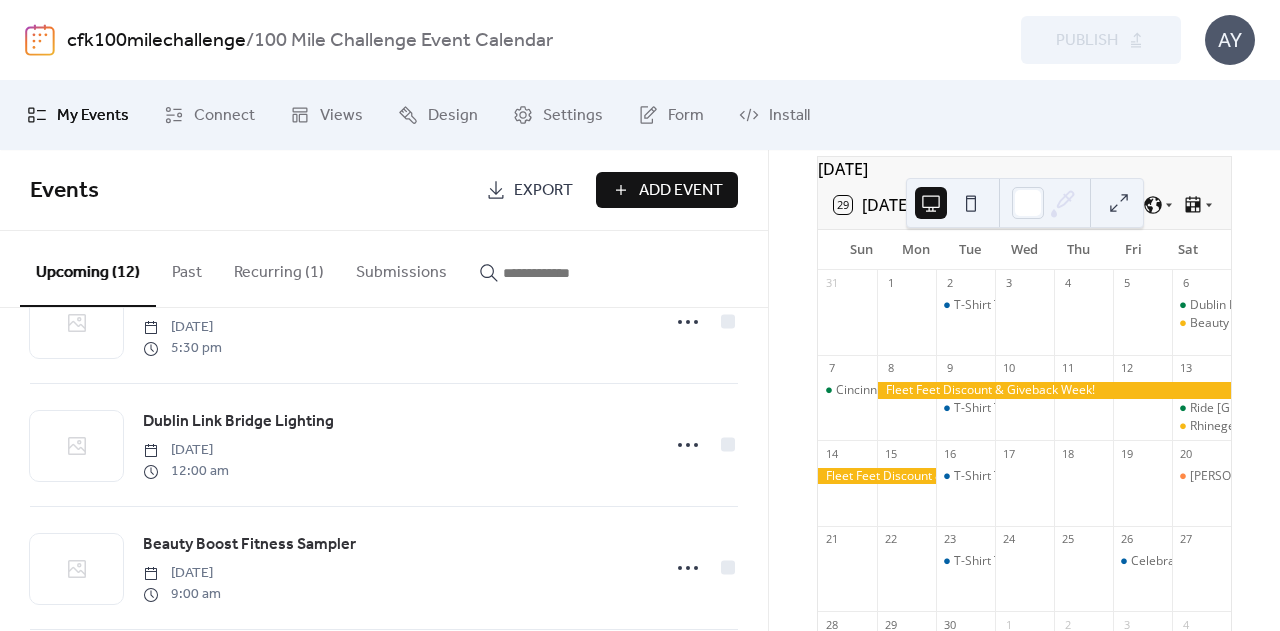 scroll, scrollTop: 200, scrollLeft: 0, axis: vertical 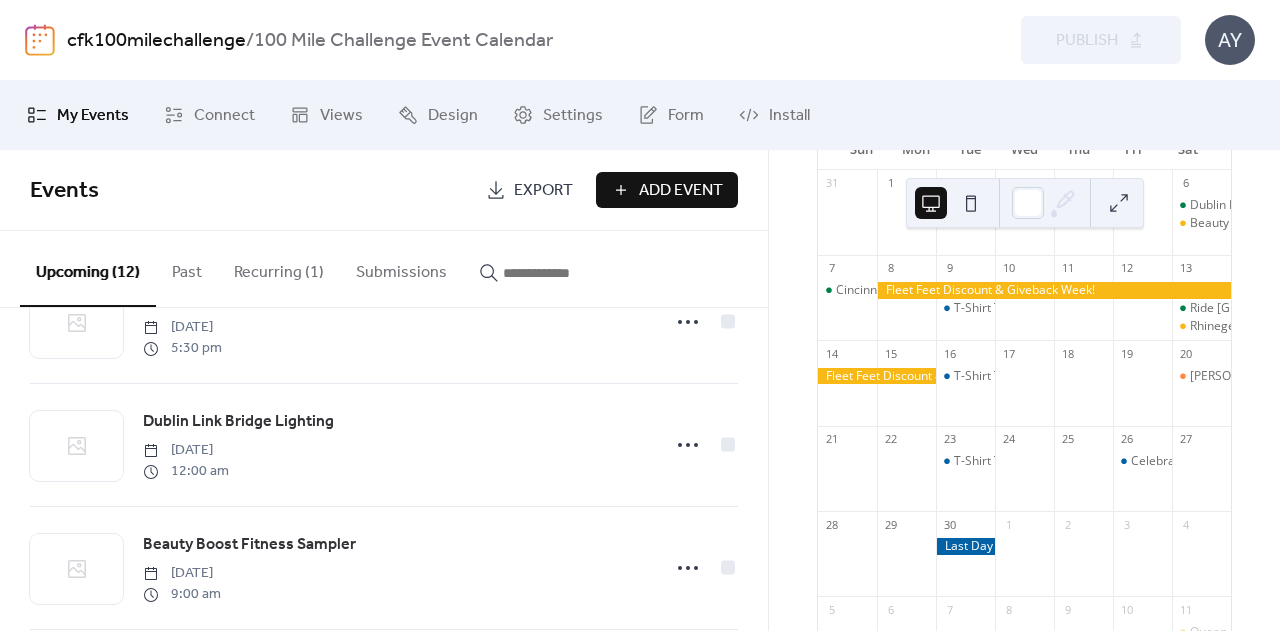 click on "27" at bounding box center [1185, 439] 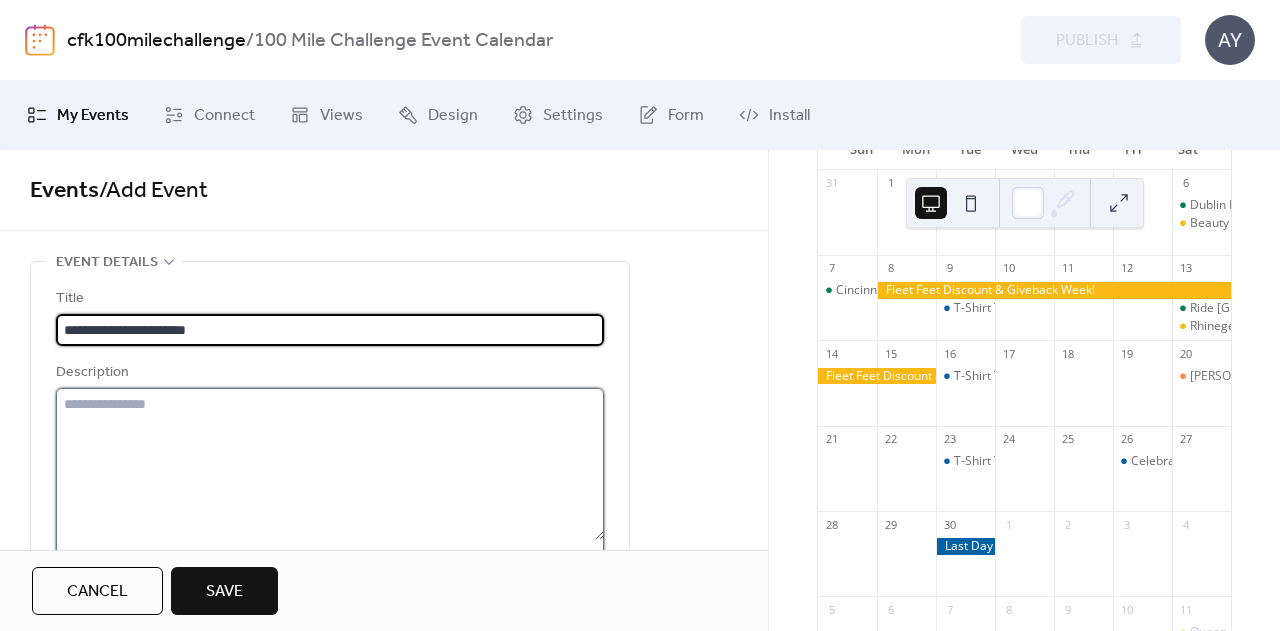 click at bounding box center (330, 464) 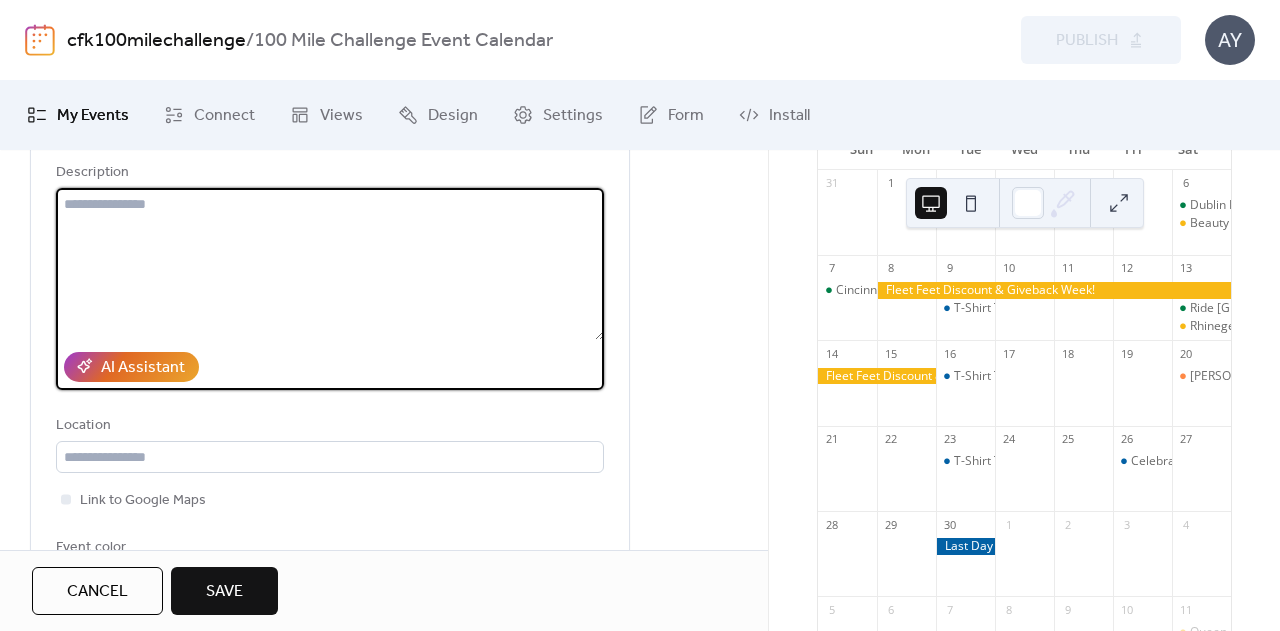 scroll, scrollTop: 100, scrollLeft: 0, axis: vertical 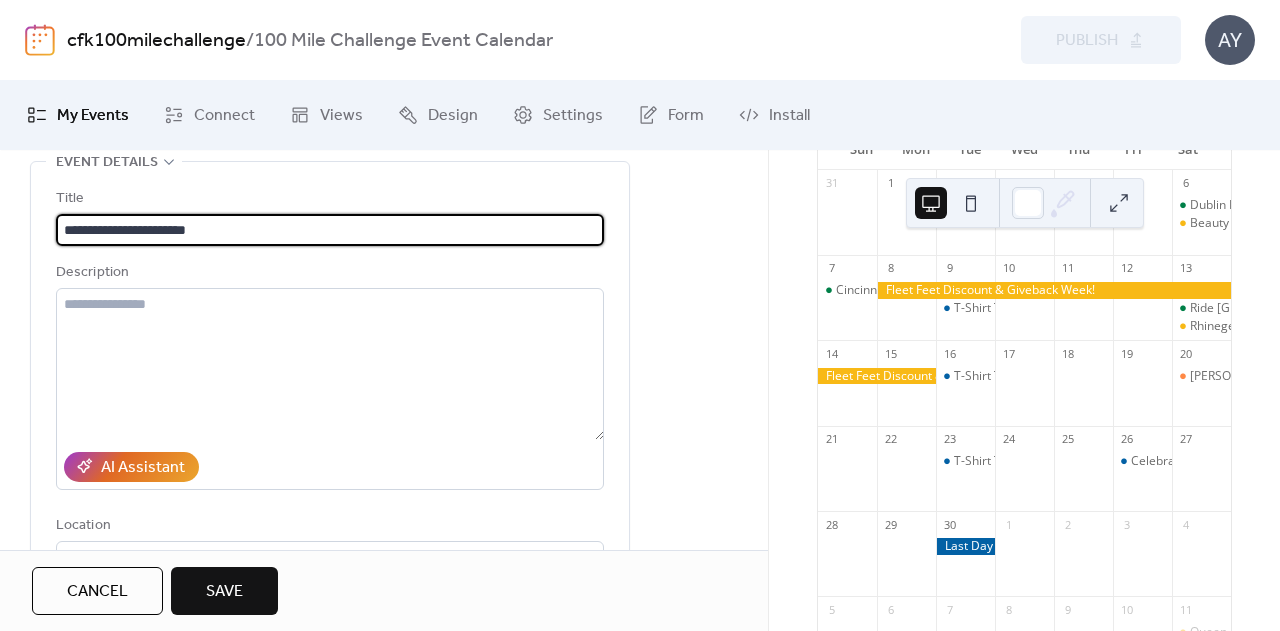drag, startPoint x: 257, startPoint y: 230, endPoint x: 59, endPoint y: 233, distance: 198.02272 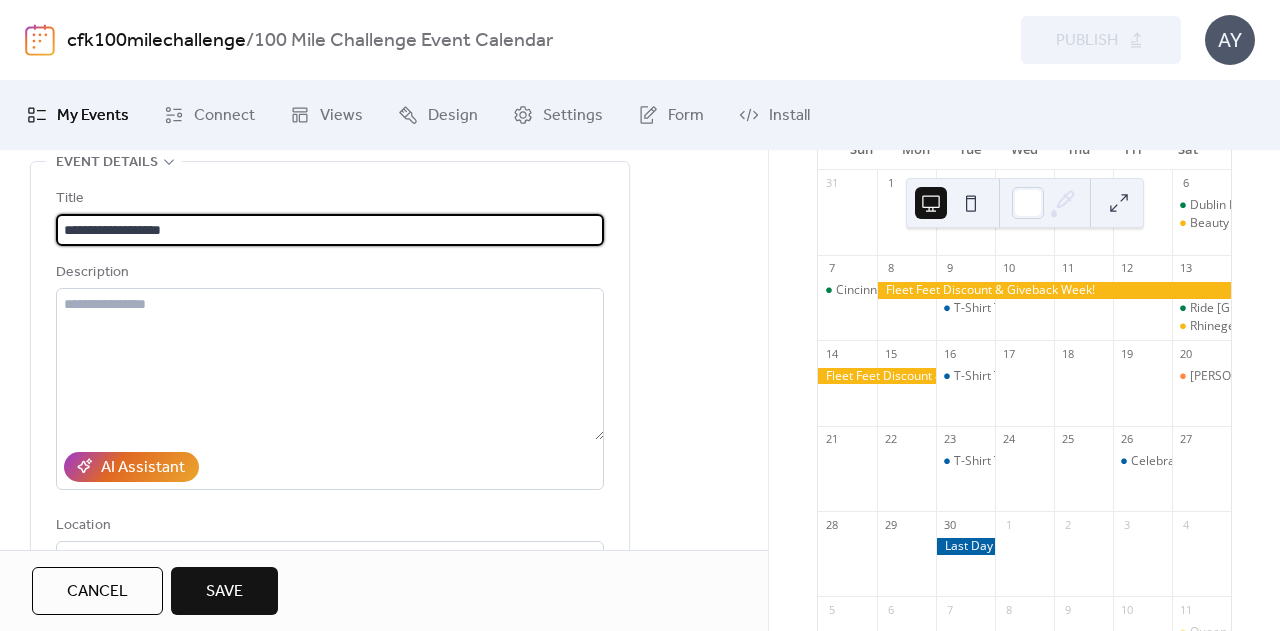 type on "**********" 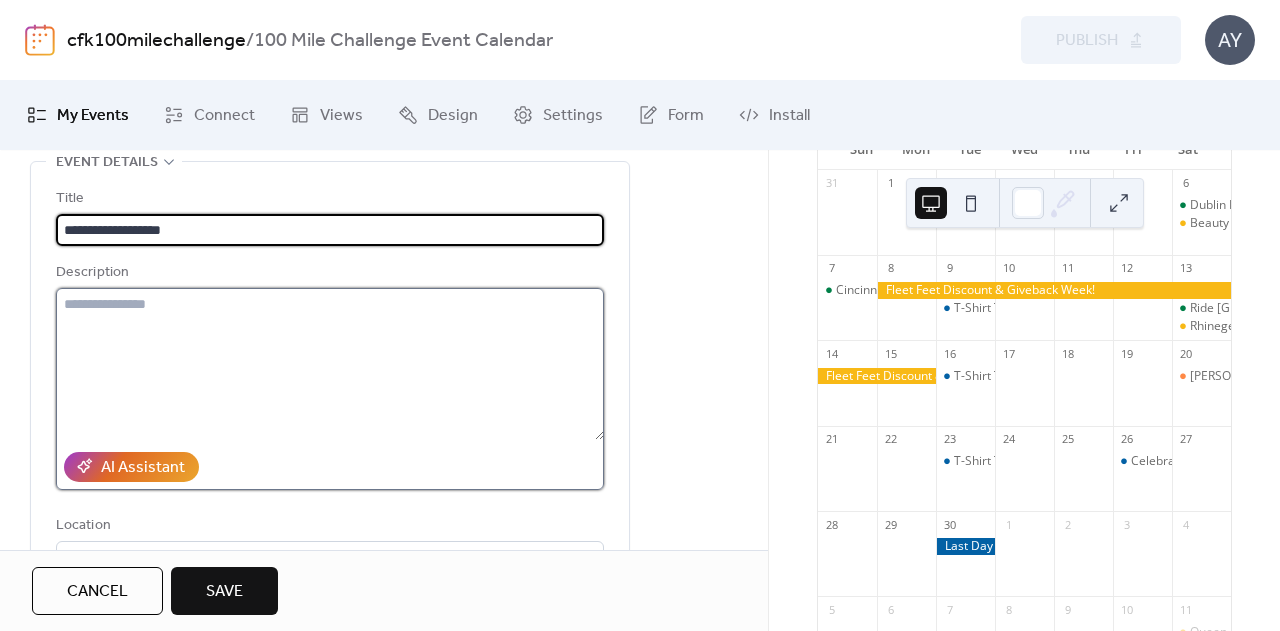 click at bounding box center [330, 364] 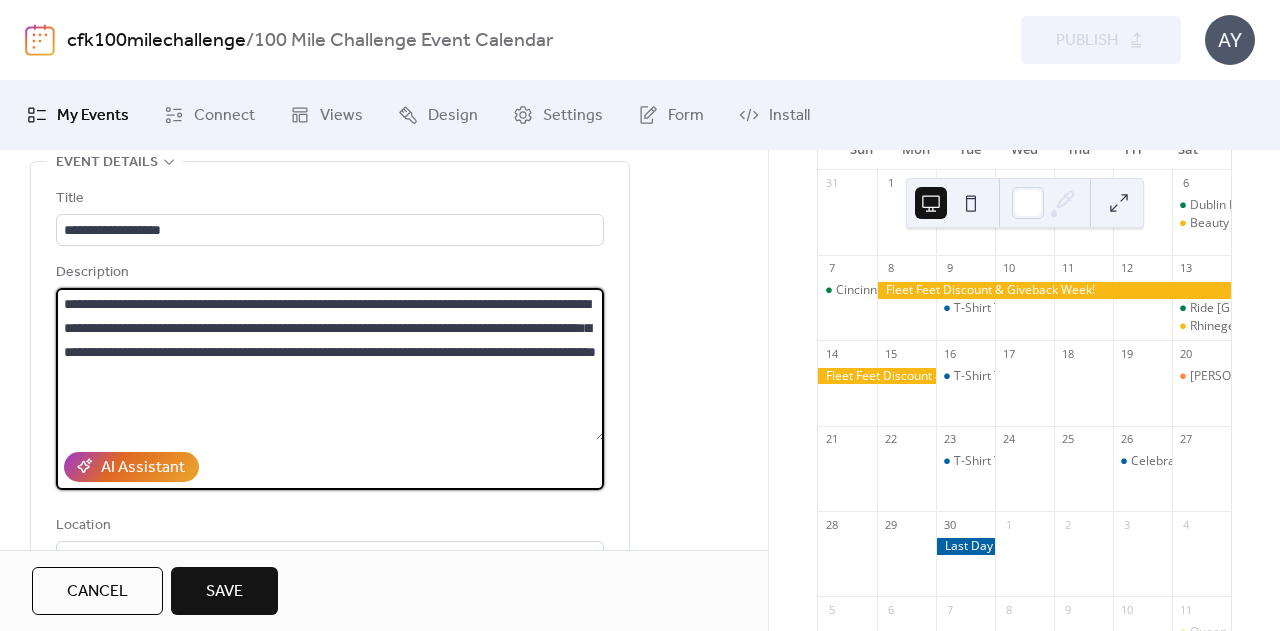 click on "**********" at bounding box center (330, 364) 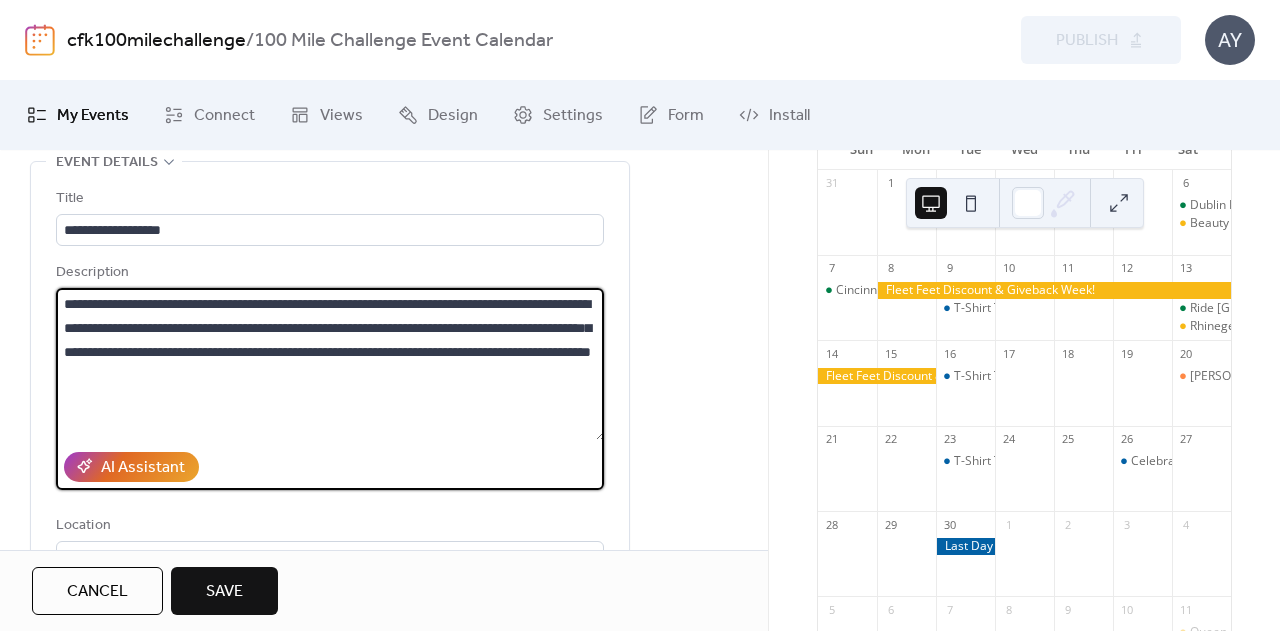 click on "**********" at bounding box center [330, 364] 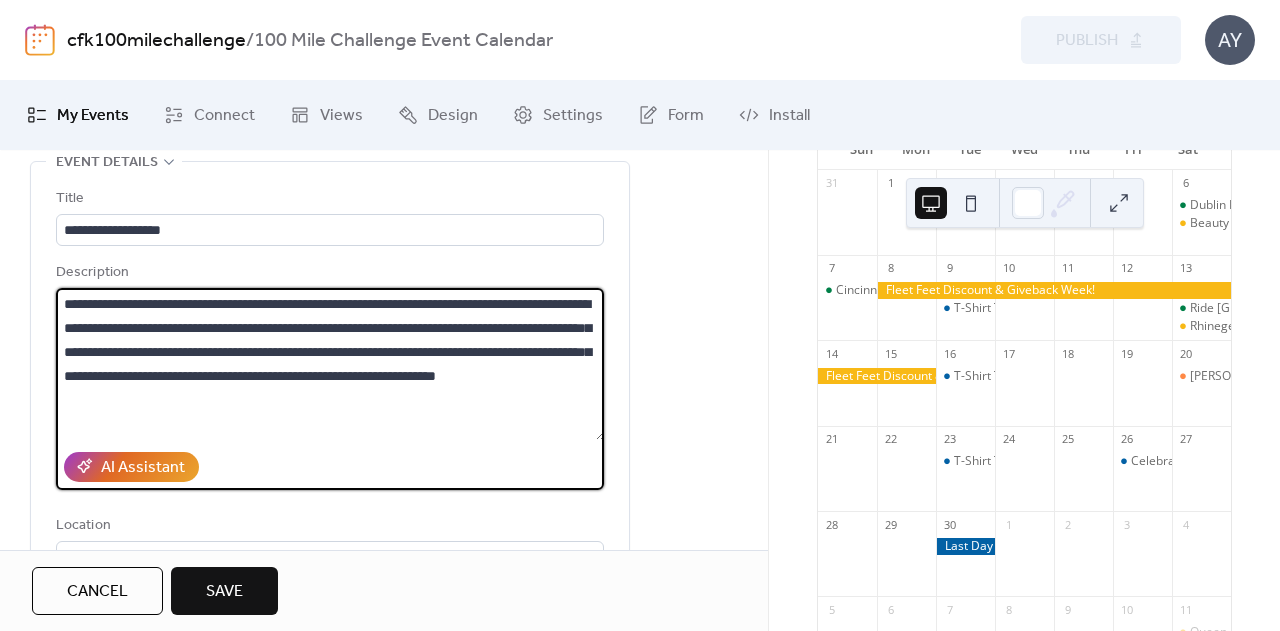 paste on "**********" 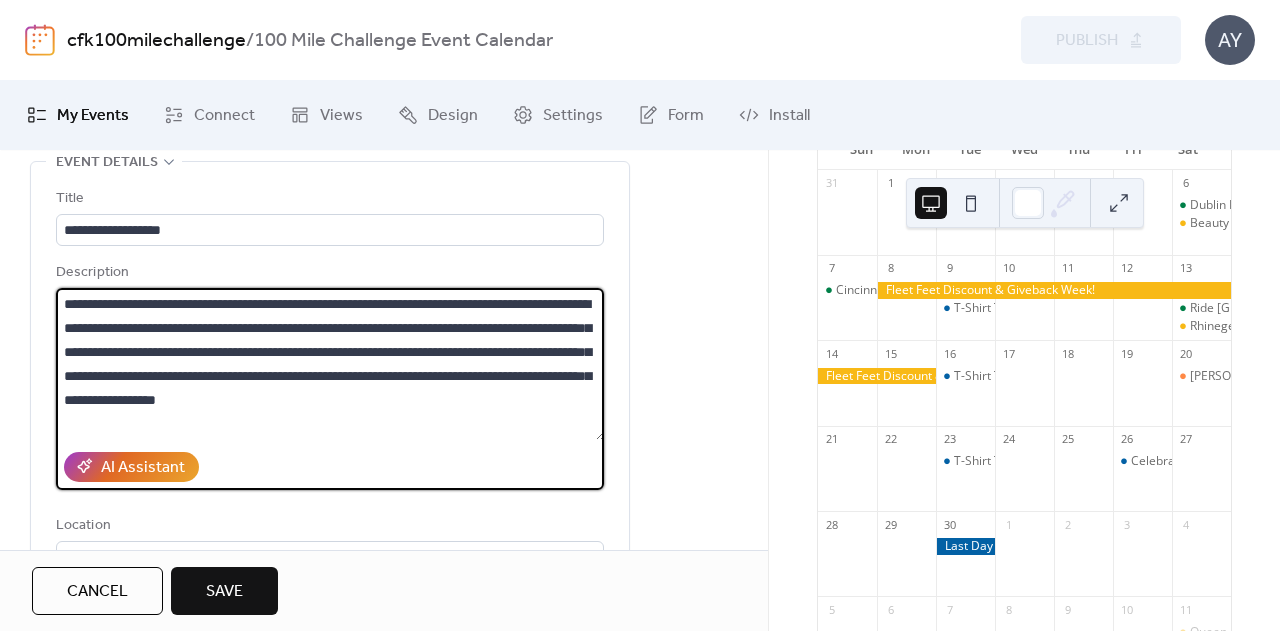 drag, startPoint x: 590, startPoint y: 397, endPoint x: 268, endPoint y: 402, distance: 322.03882 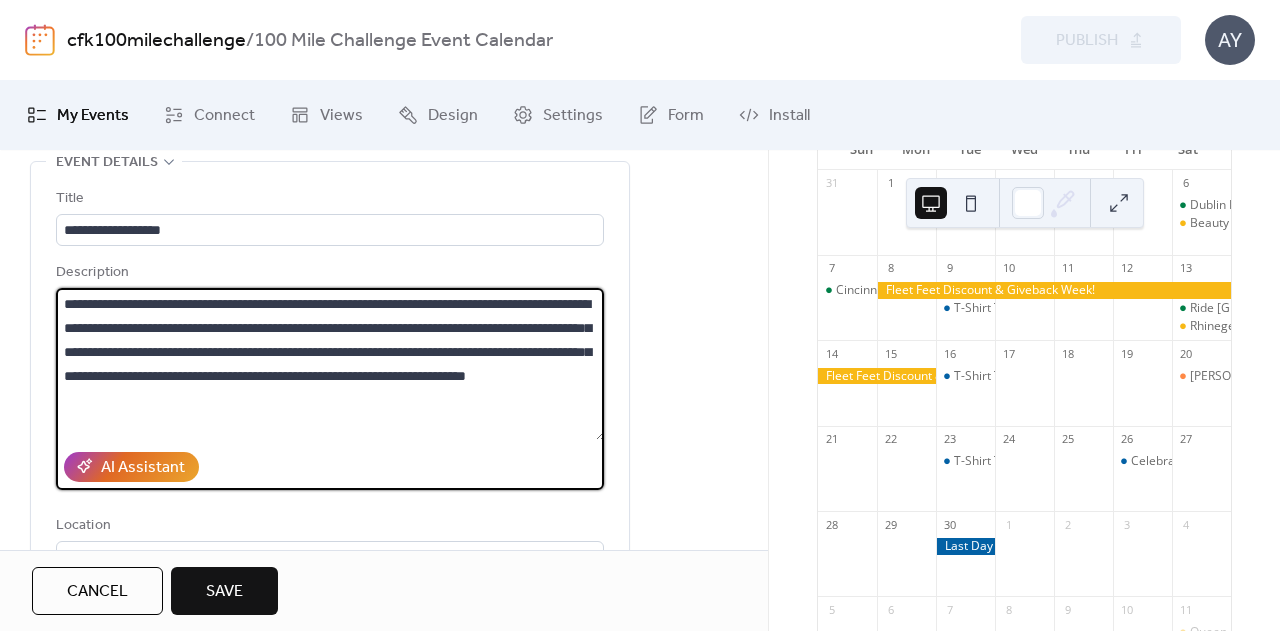 paste on "**********" 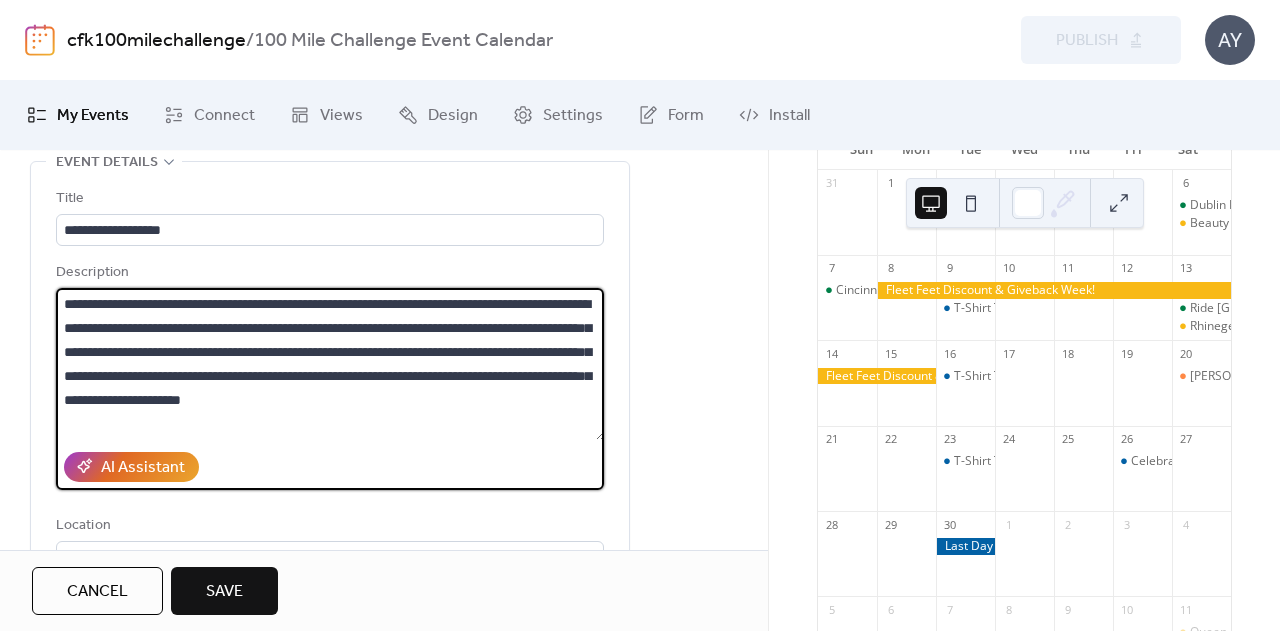 click on "**********" at bounding box center (330, 364) 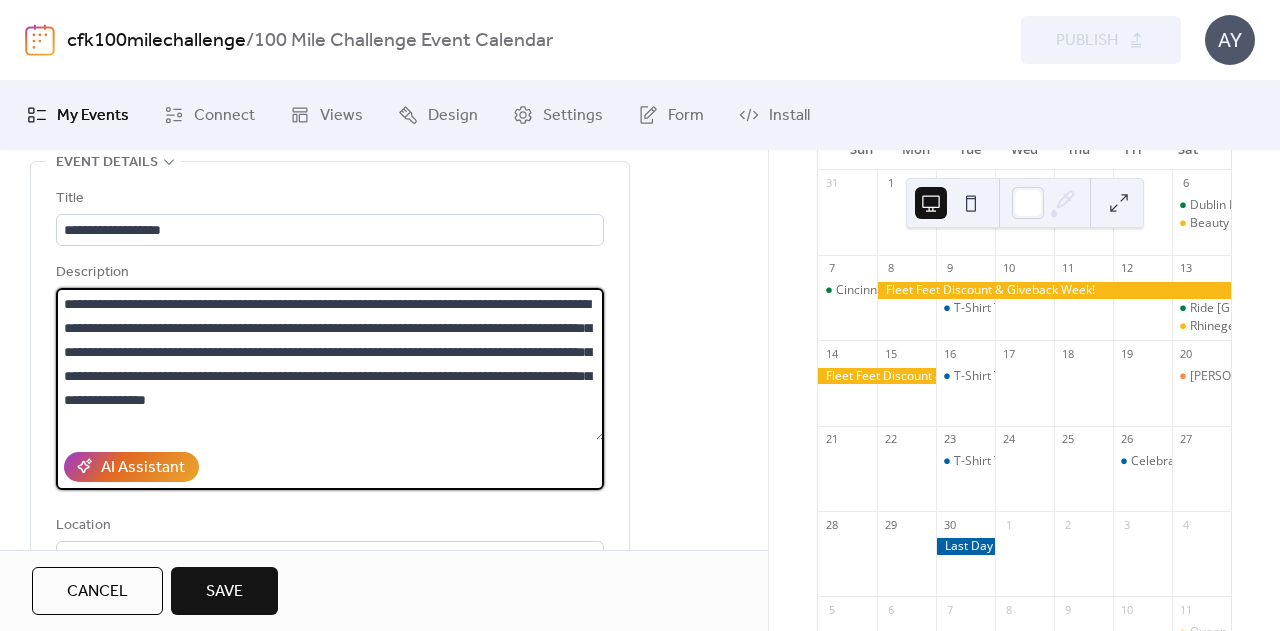 click on "**********" at bounding box center [330, 364] 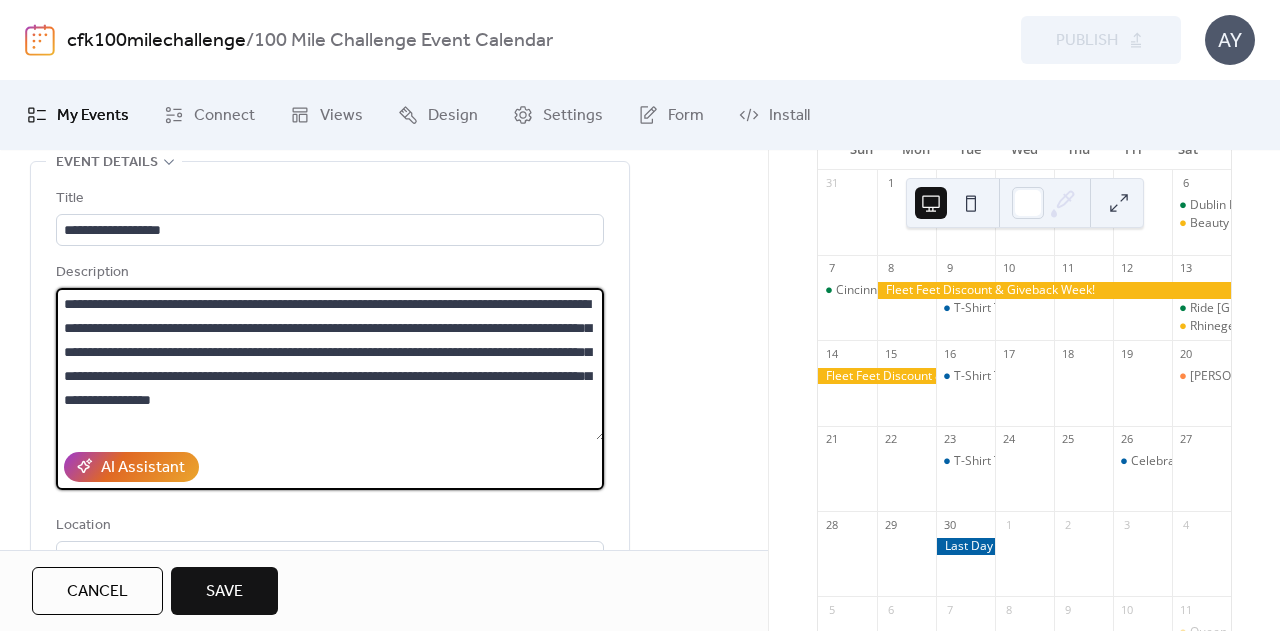 drag, startPoint x: 263, startPoint y: 399, endPoint x: 570, endPoint y: 379, distance: 307.6508 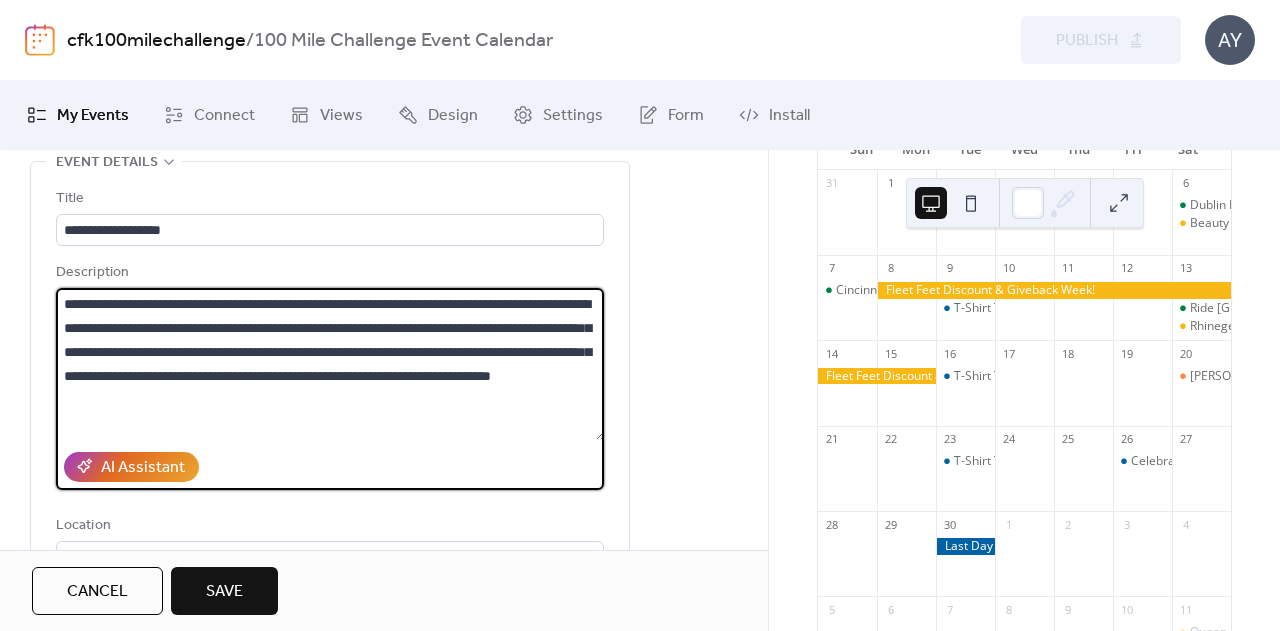 drag, startPoint x: 570, startPoint y: 379, endPoint x: 357, endPoint y: 386, distance: 213.11499 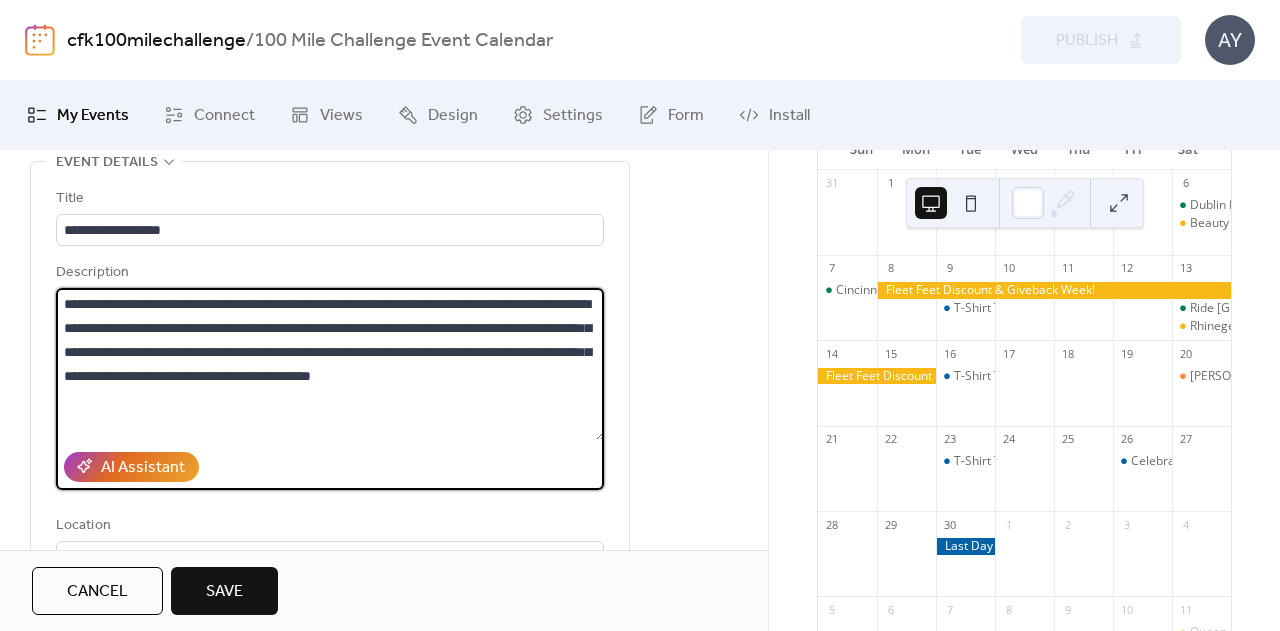 click on "**********" at bounding box center [330, 364] 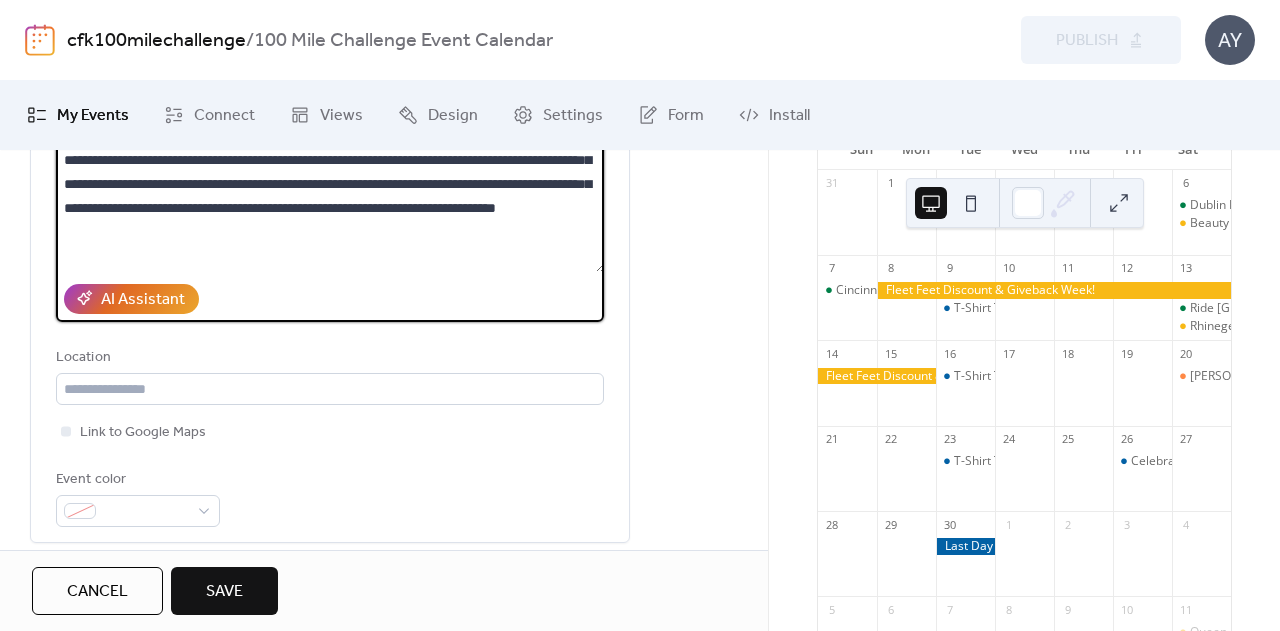 scroll, scrollTop: 300, scrollLeft: 0, axis: vertical 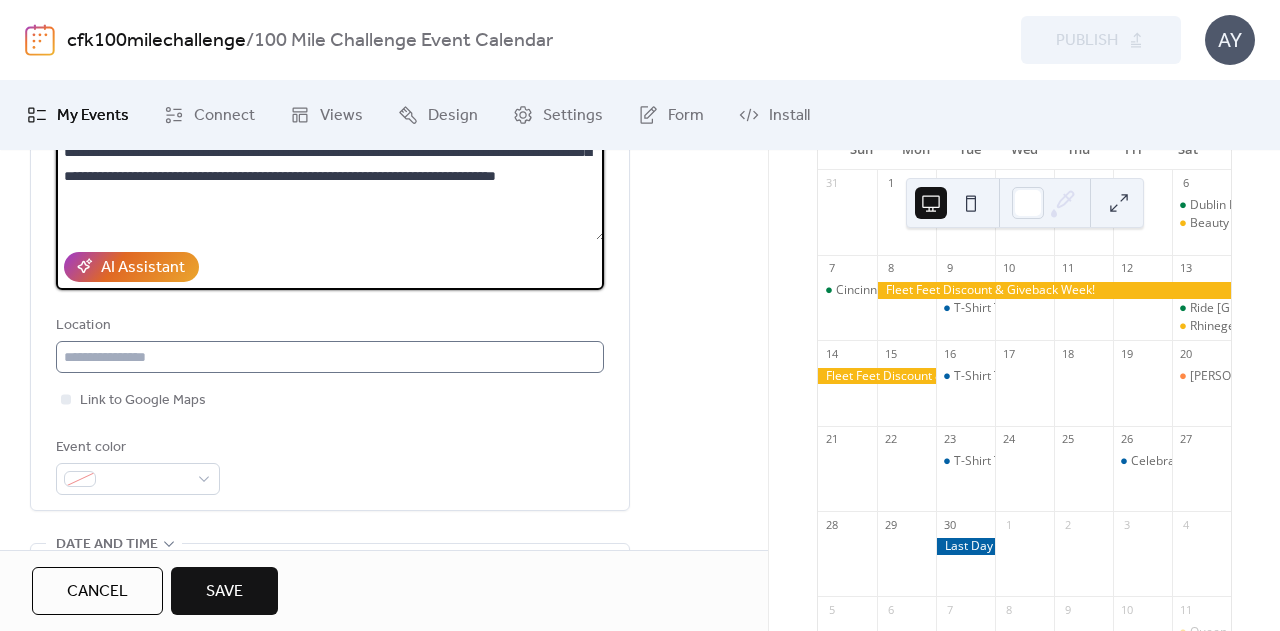 type on "**********" 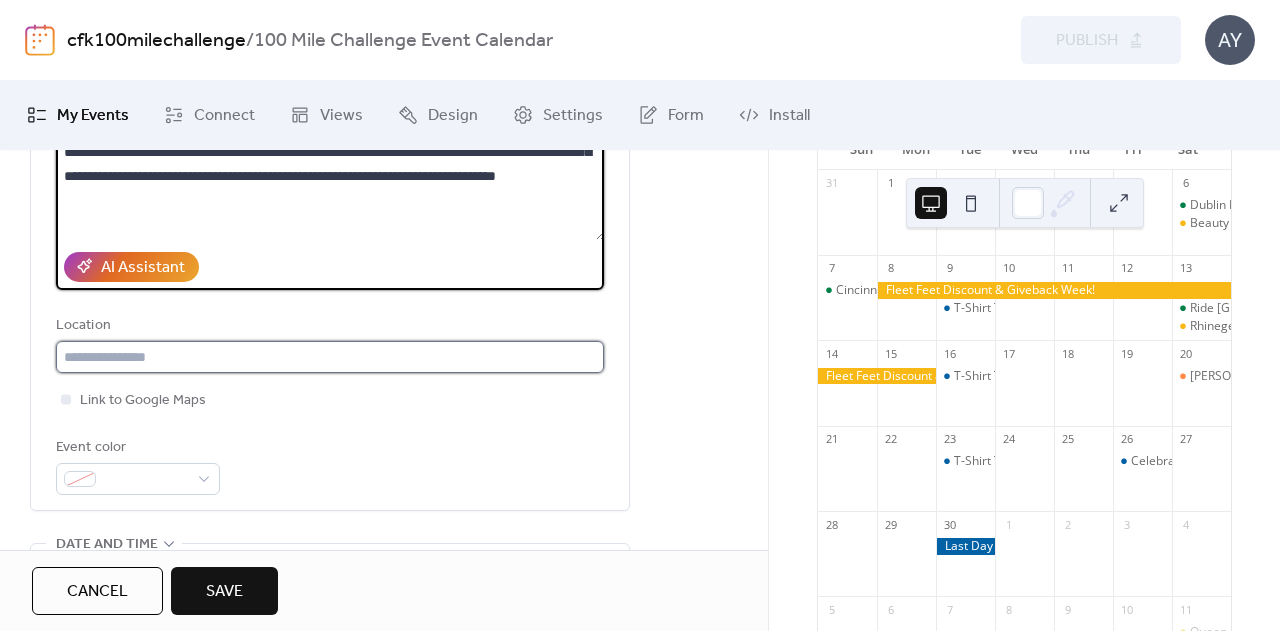 click at bounding box center (330, 357) 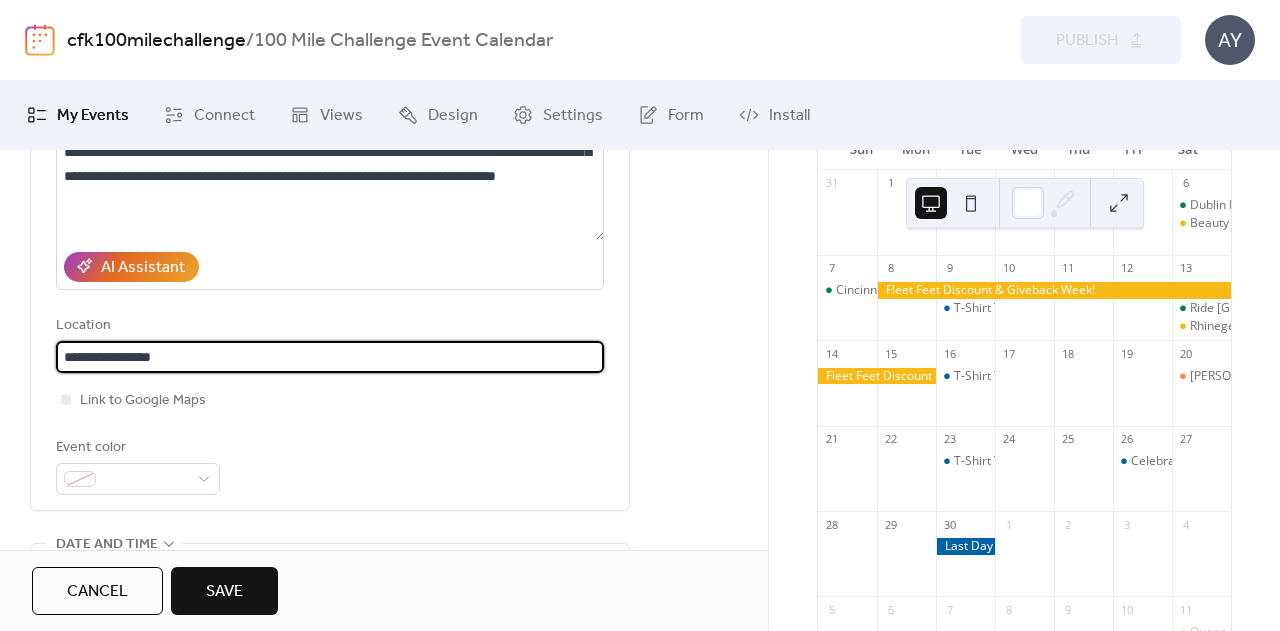 click on "**********" at bounding box center (330, 357) 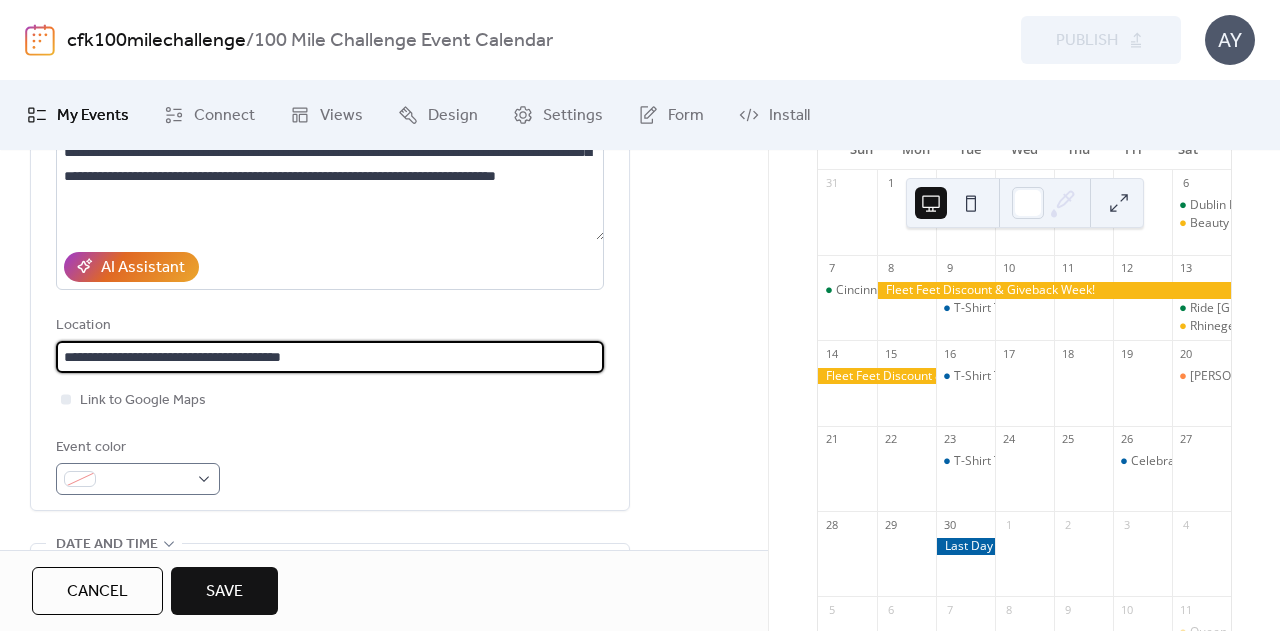 type on "**********" 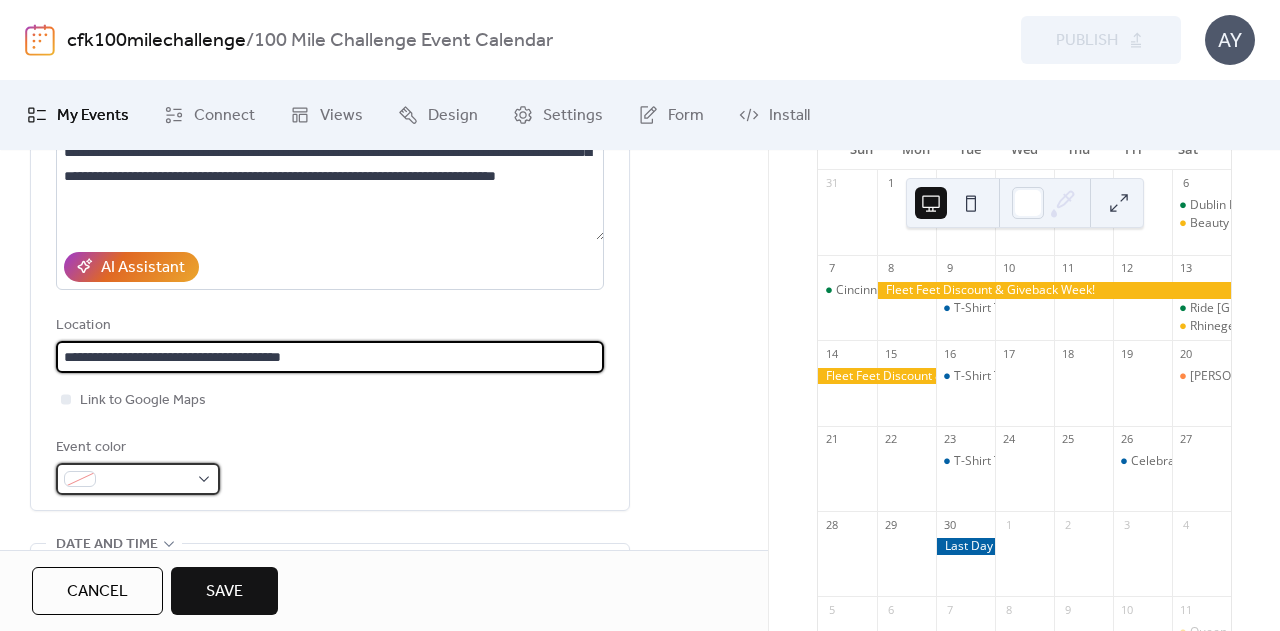 click at bounding box center [138, 479] 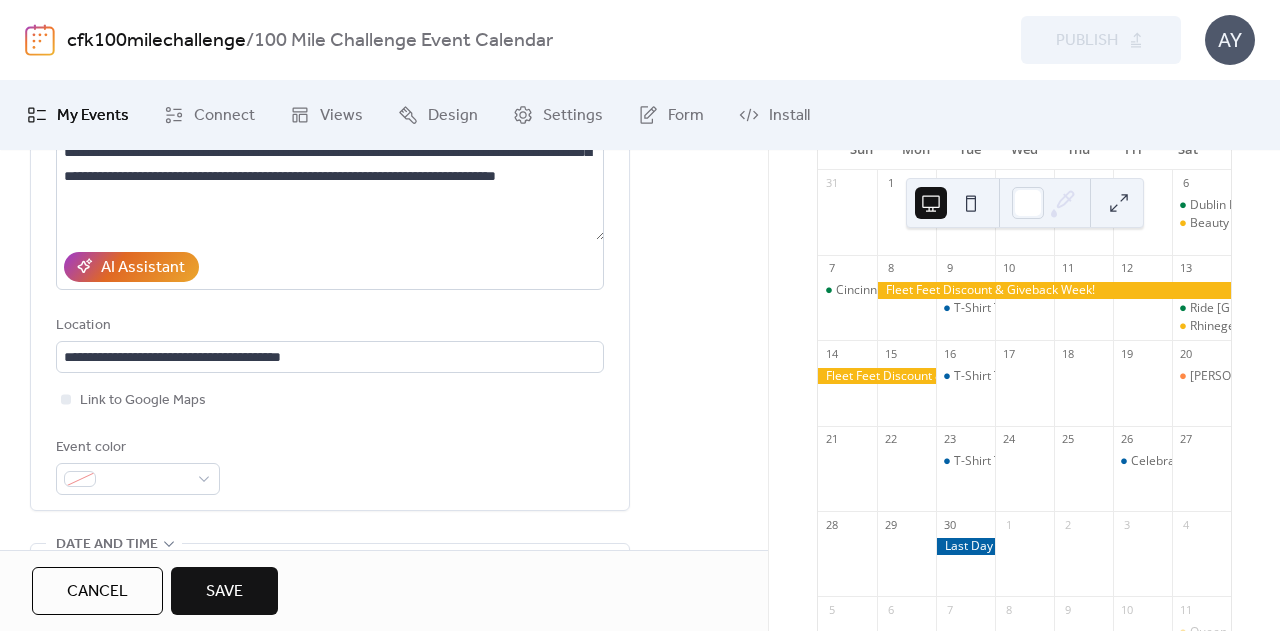 click on "My Events Connect Views Design Settings Form Install" at bounding box center [640, 115] 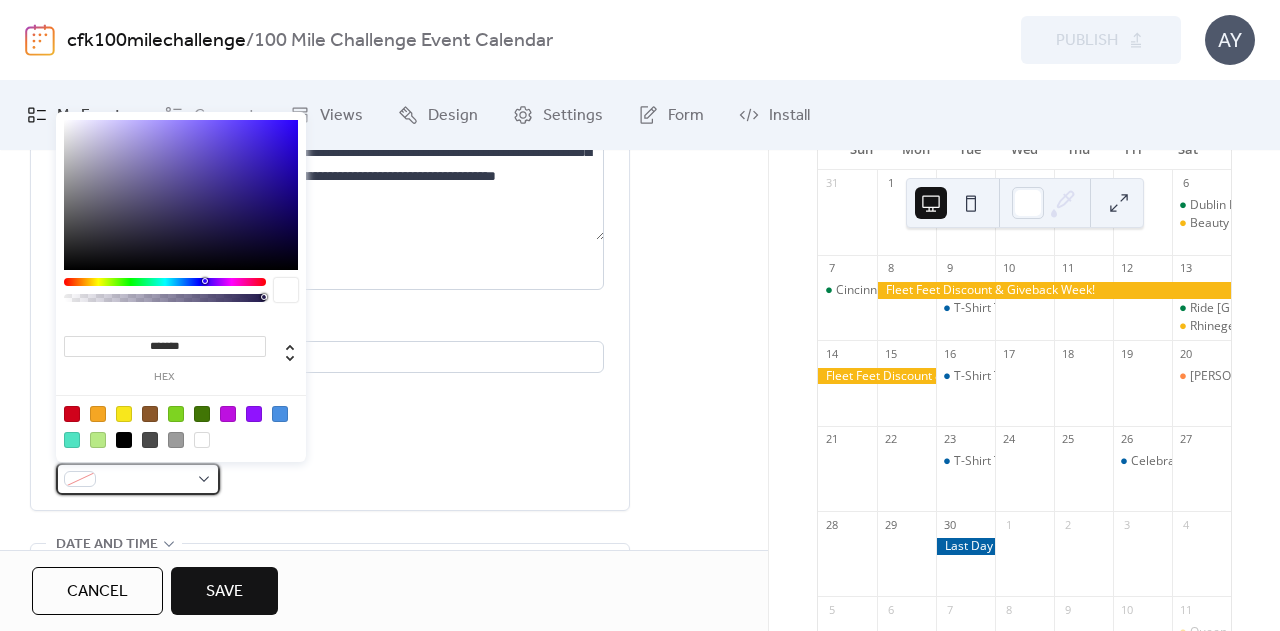 click at bounding box center (138, 479) 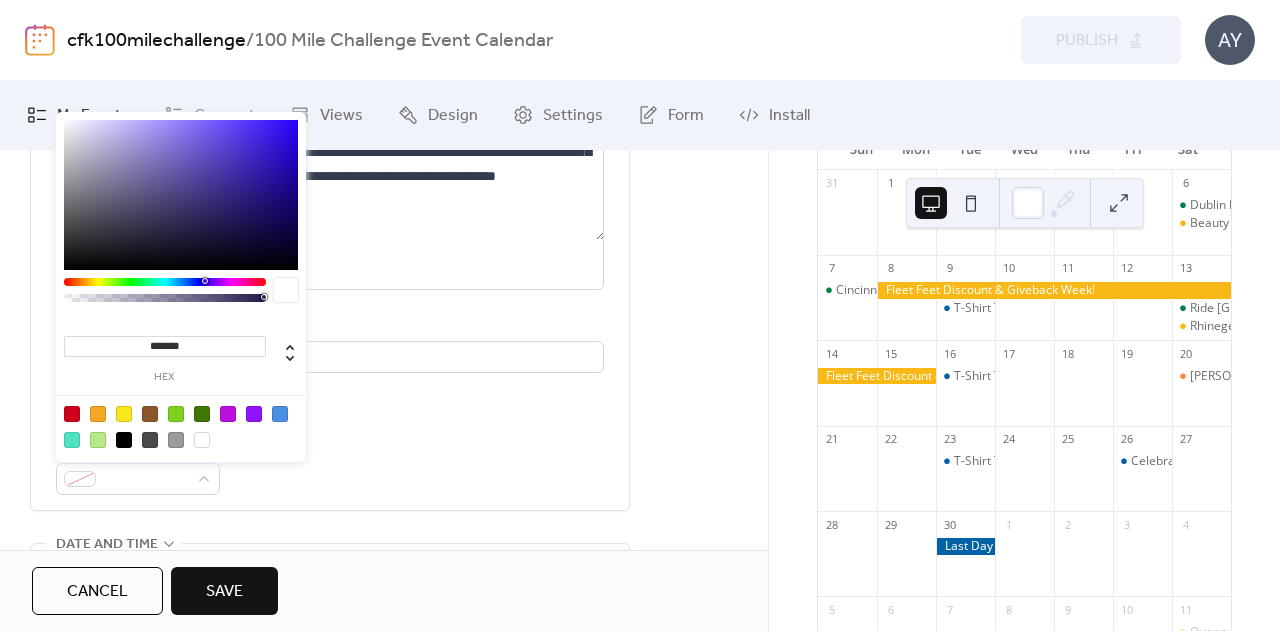 drag, startPoint x: 103, startPoint y: 332, endPoint x: 75, endPoint y: 331, distance: 28.01785 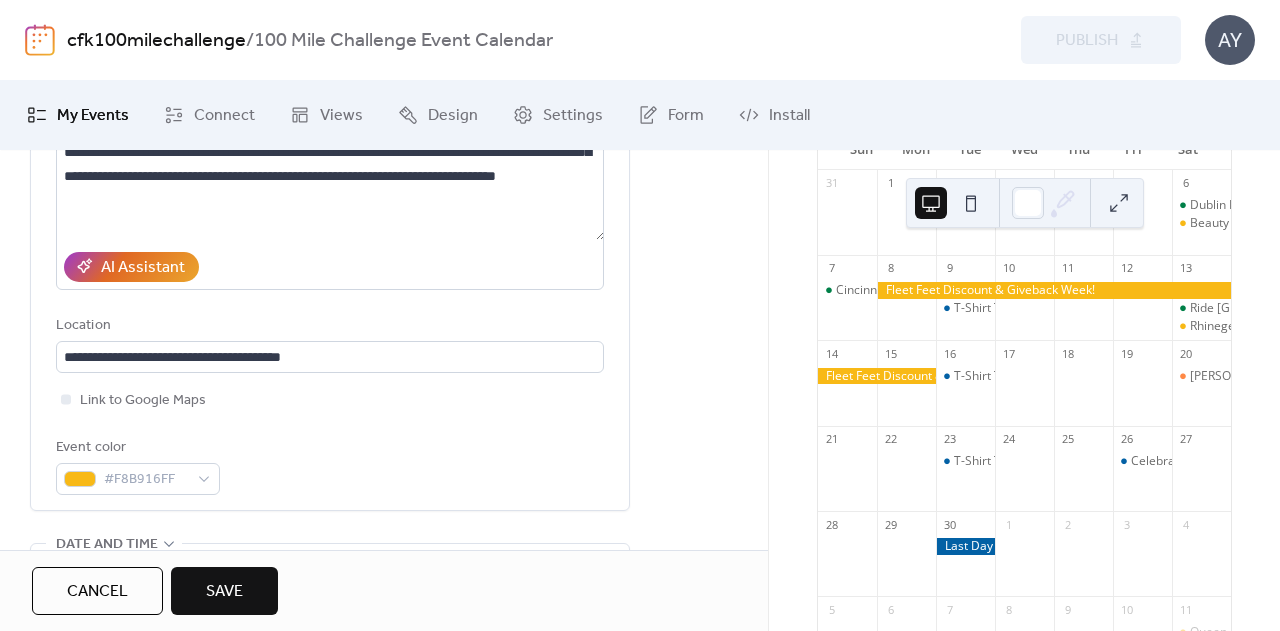 click on "**********" at bounding box center [330, 241] 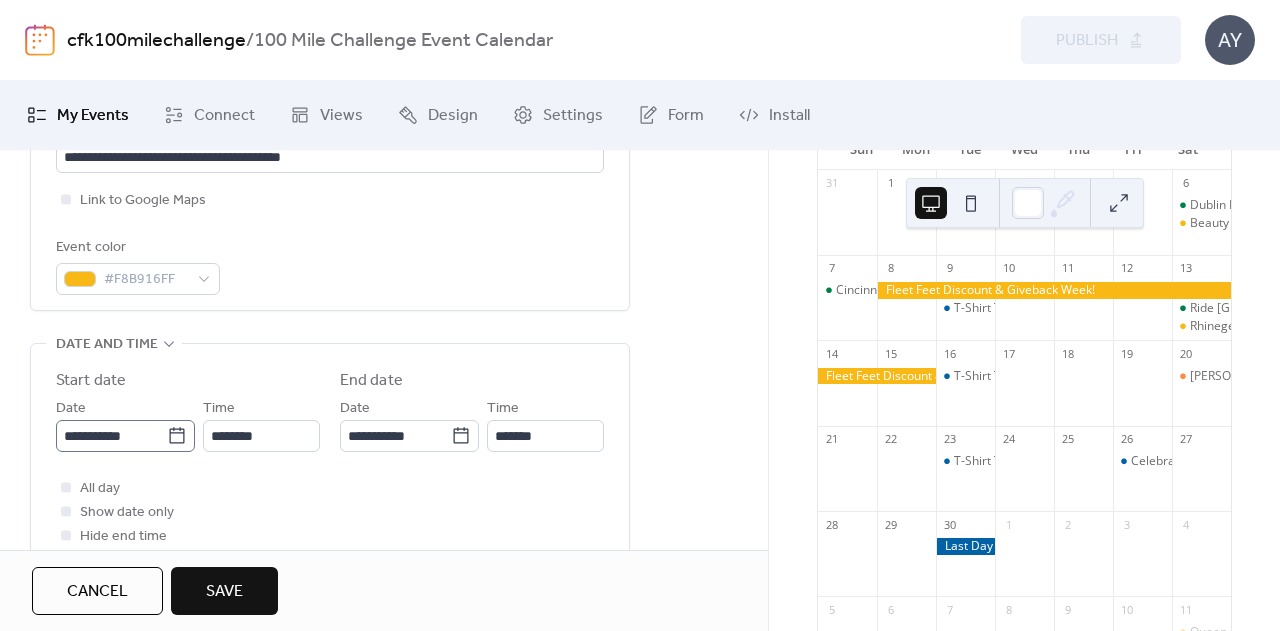 click 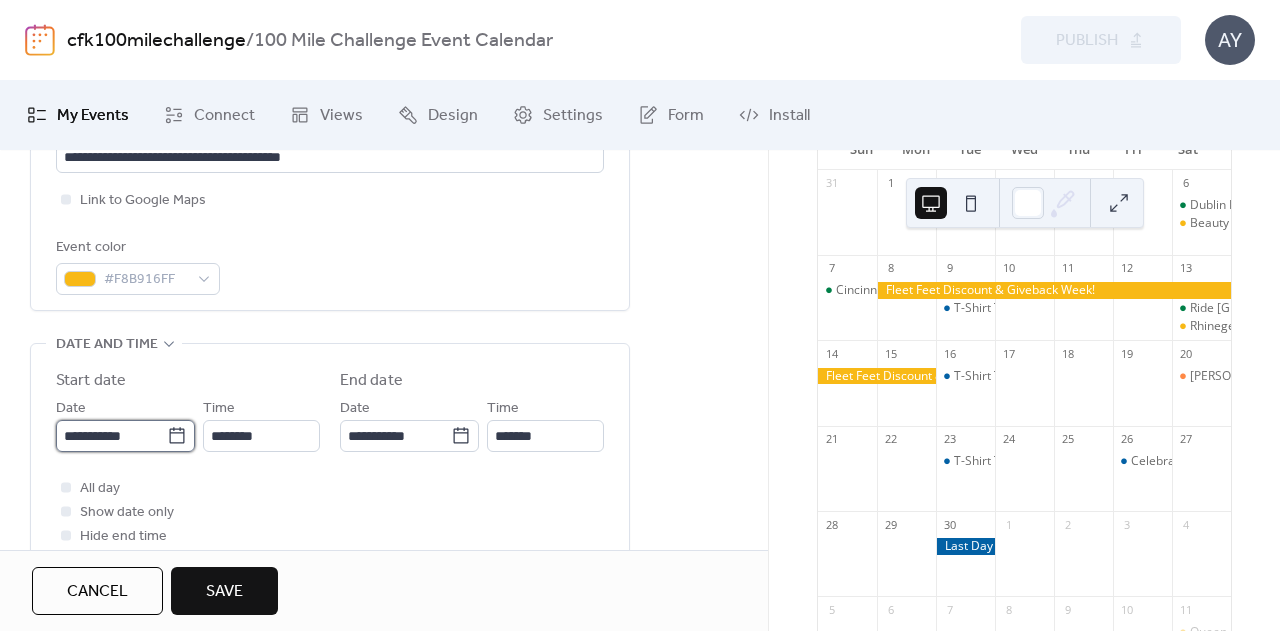 click on "**********" at bounding box center [111, 436] 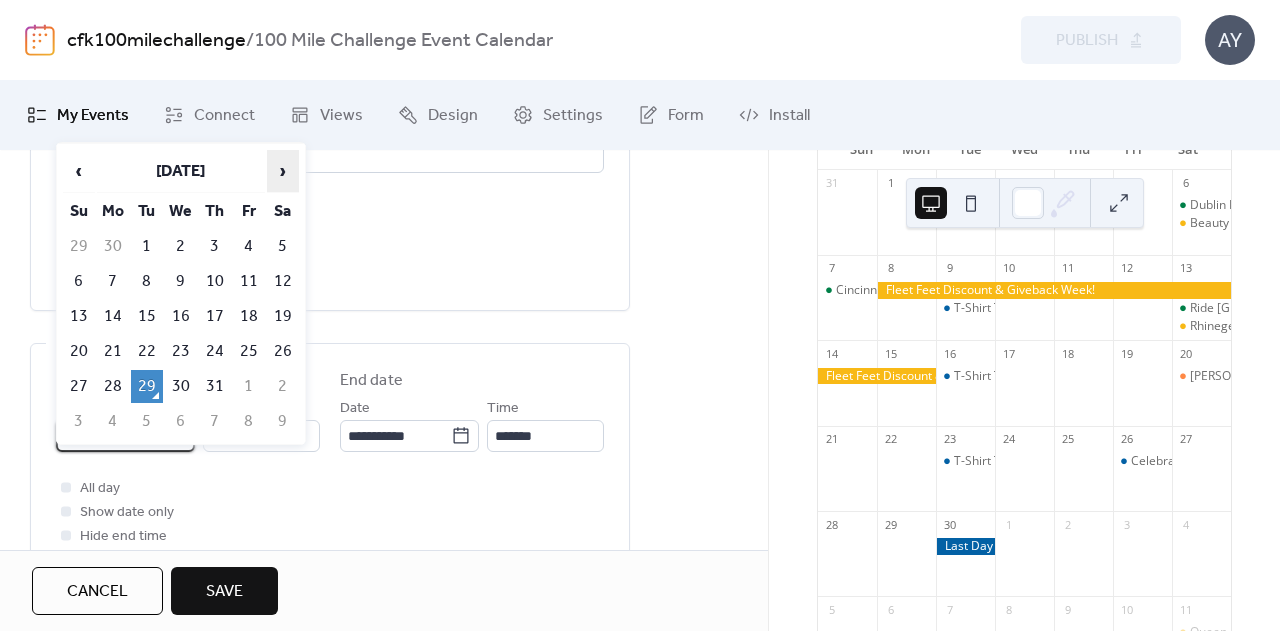 click on "›" at bounding box center [283, 171] 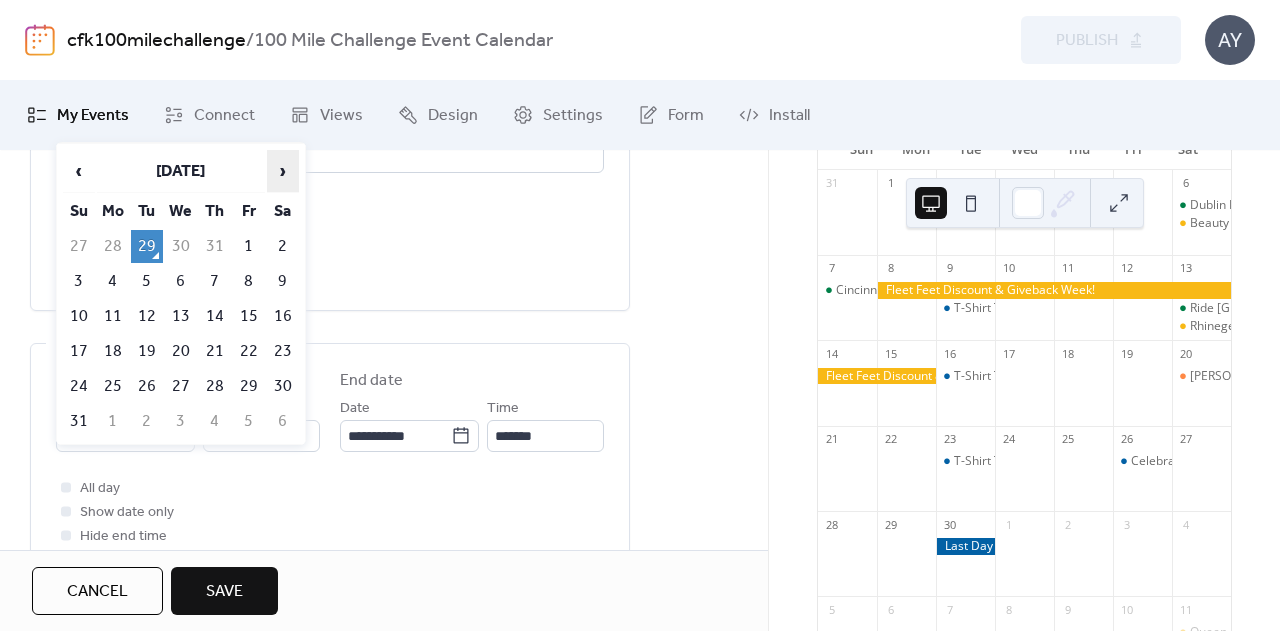 click on "›" at bounding box center (283, 171) 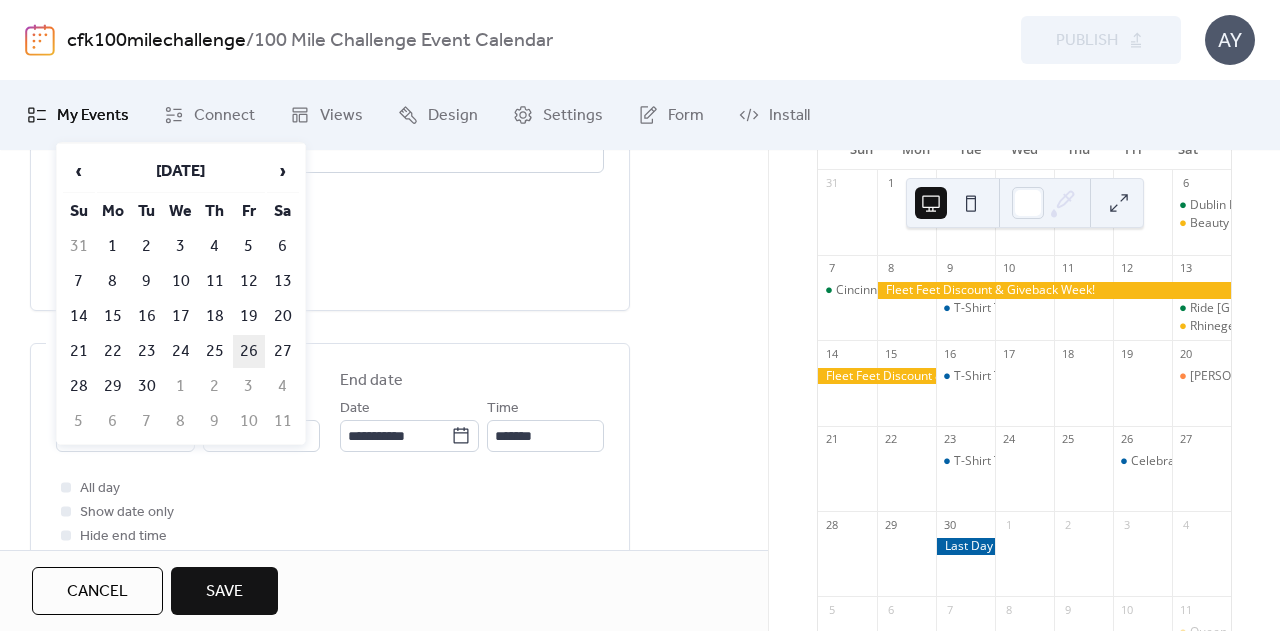click on "26" at bounding box center [249, 351] 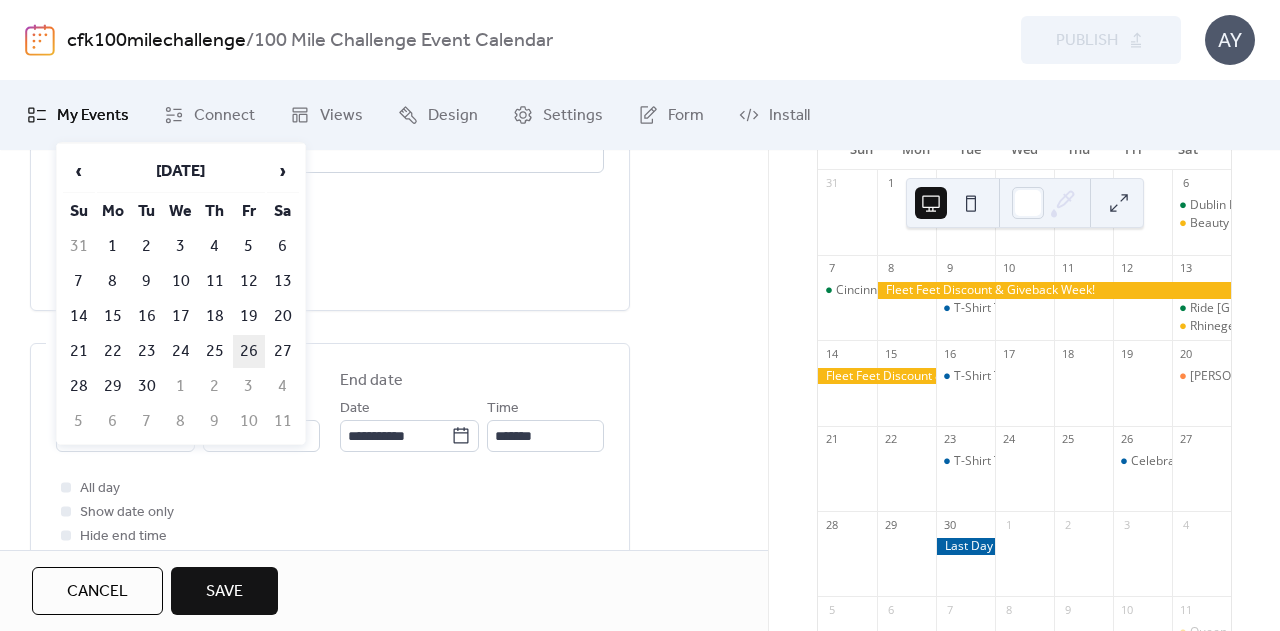 type on "**********" 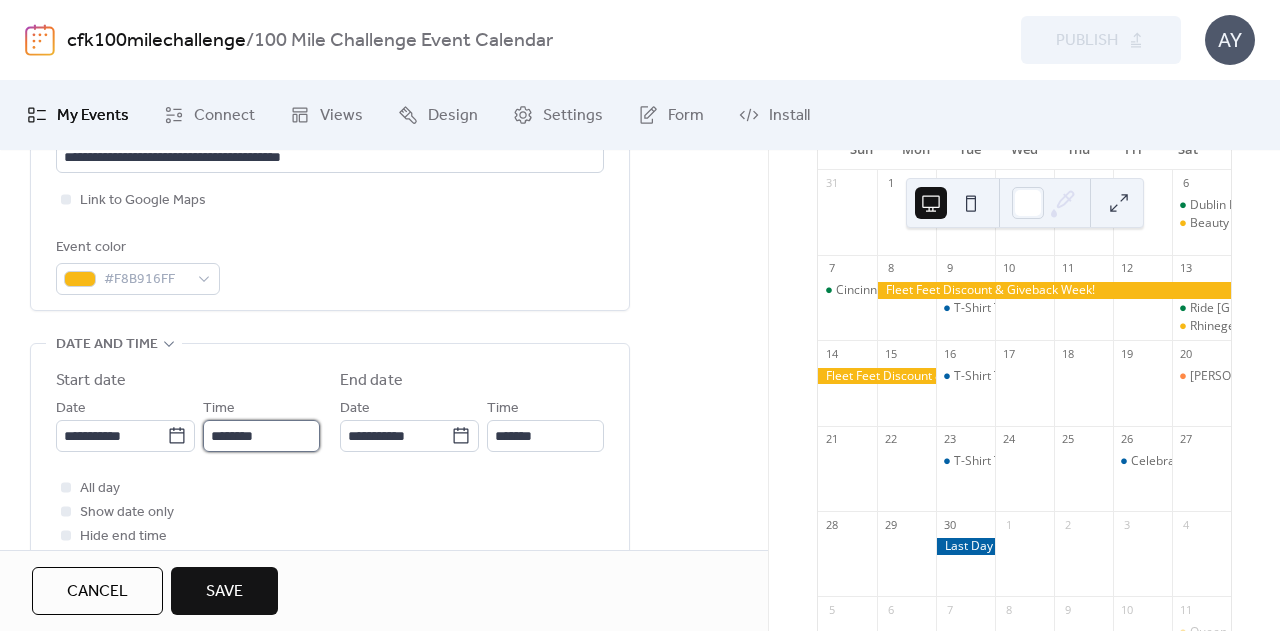 click on "********" at bounding box center (261, 436) 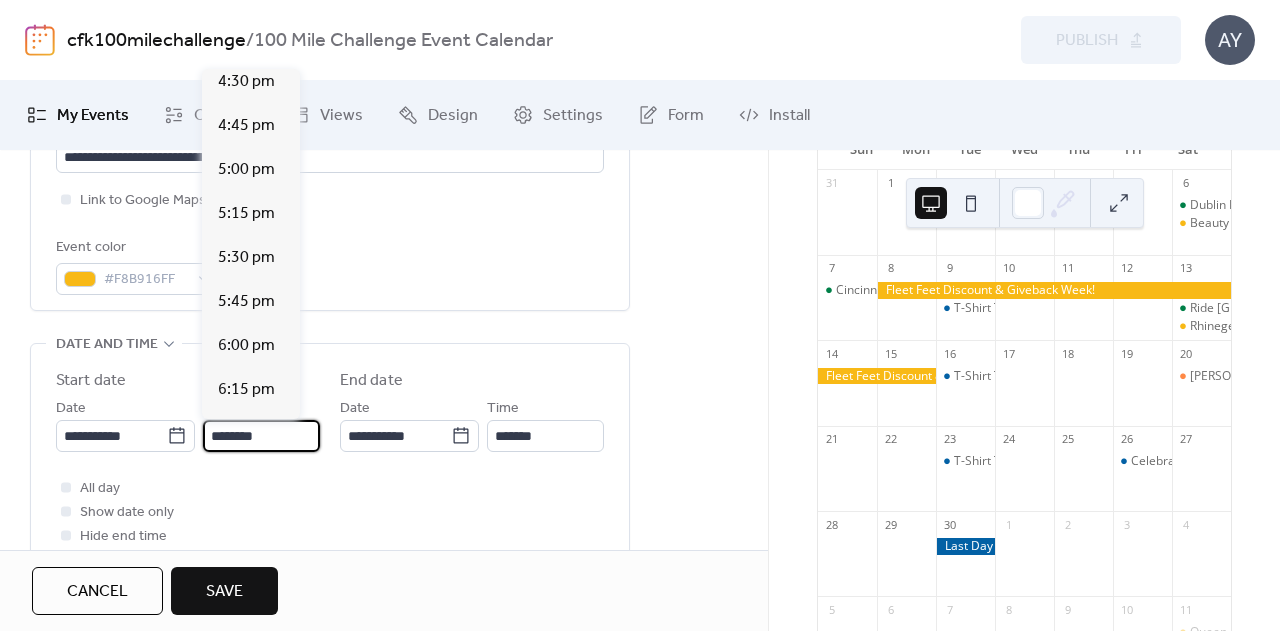 scroll, scrollTop: 3212, scrollLeft: 0, axis: vertical 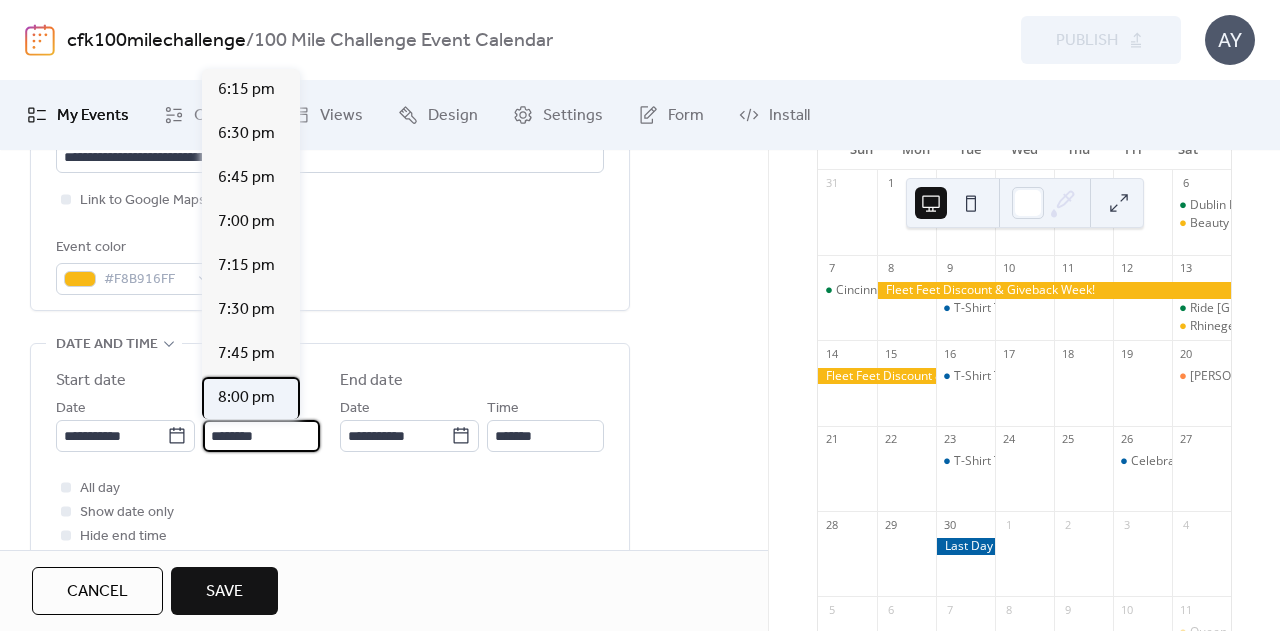 click on "8:00 pm" at bounding box center (246, 398) 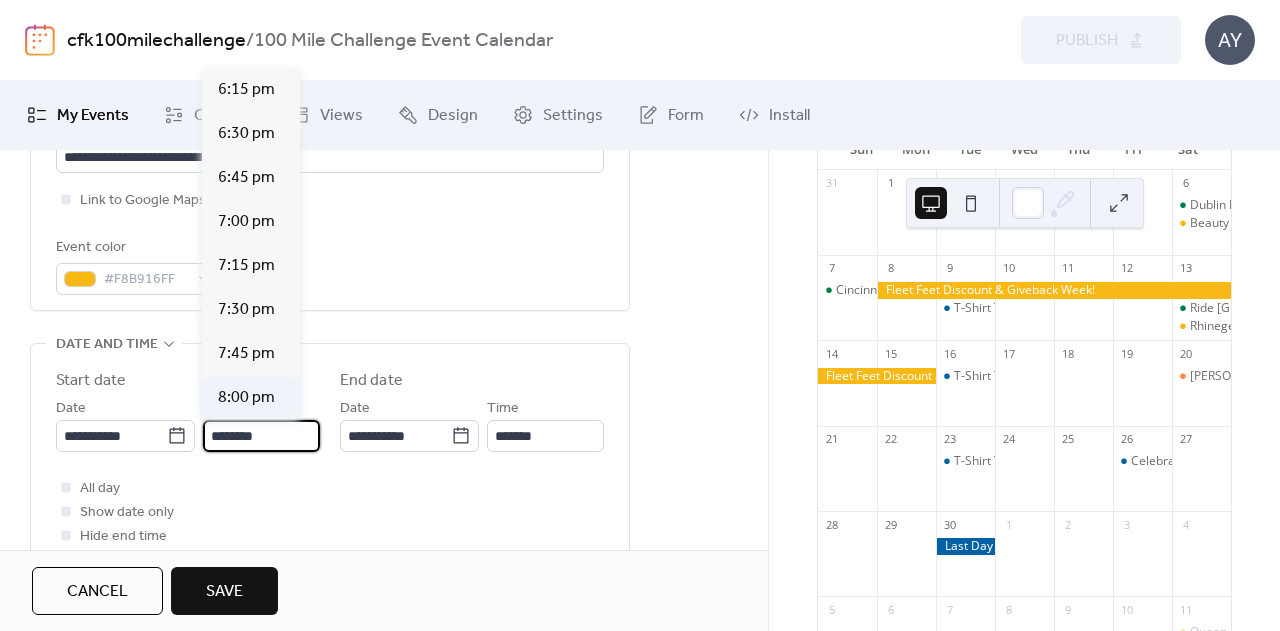 type on "*******" 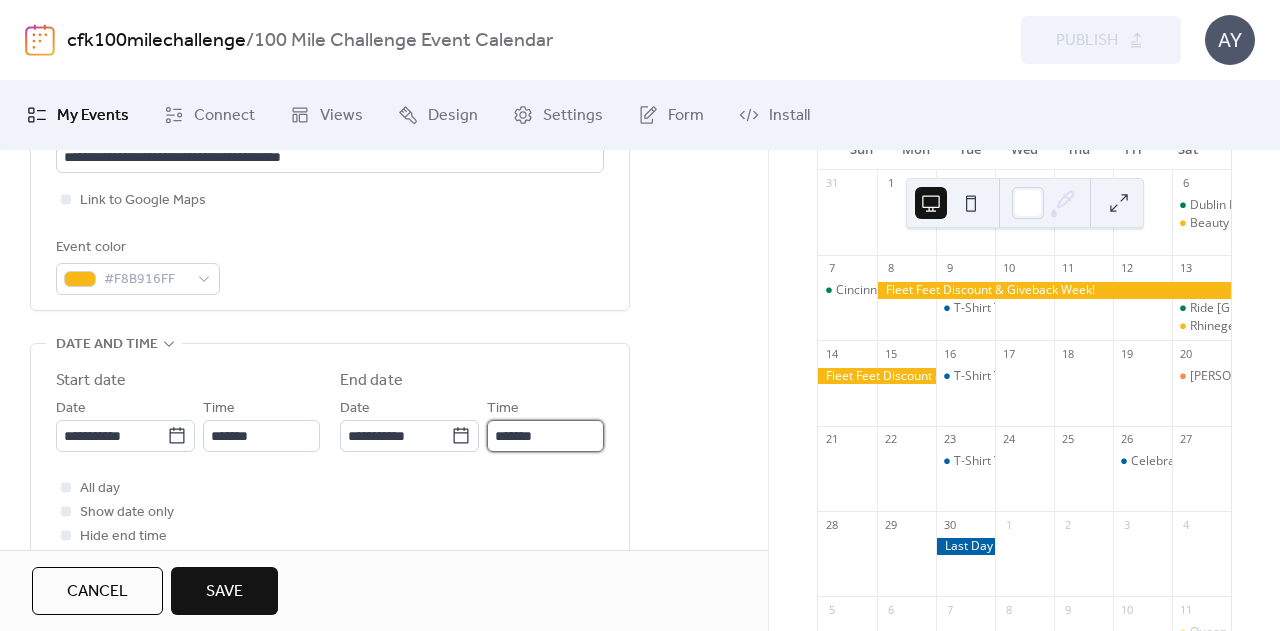 click on "*******" at bounding box center [545, 436] 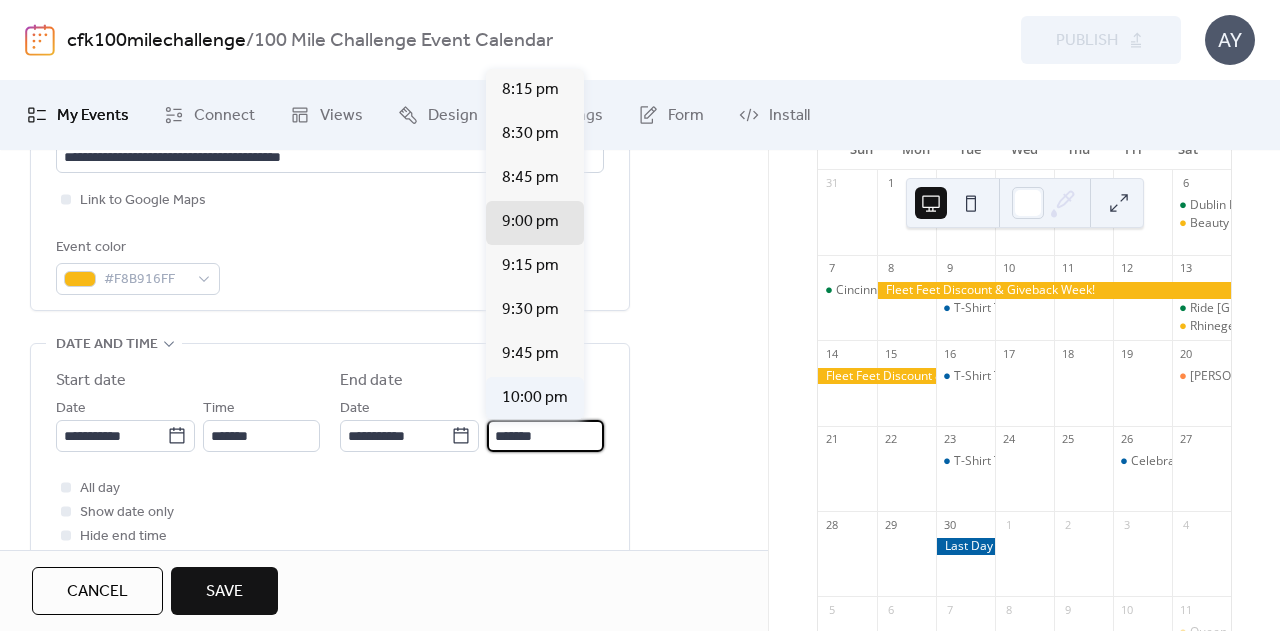 scroll, scrollTop: 200, scrollLeft: 0, axis: vertical 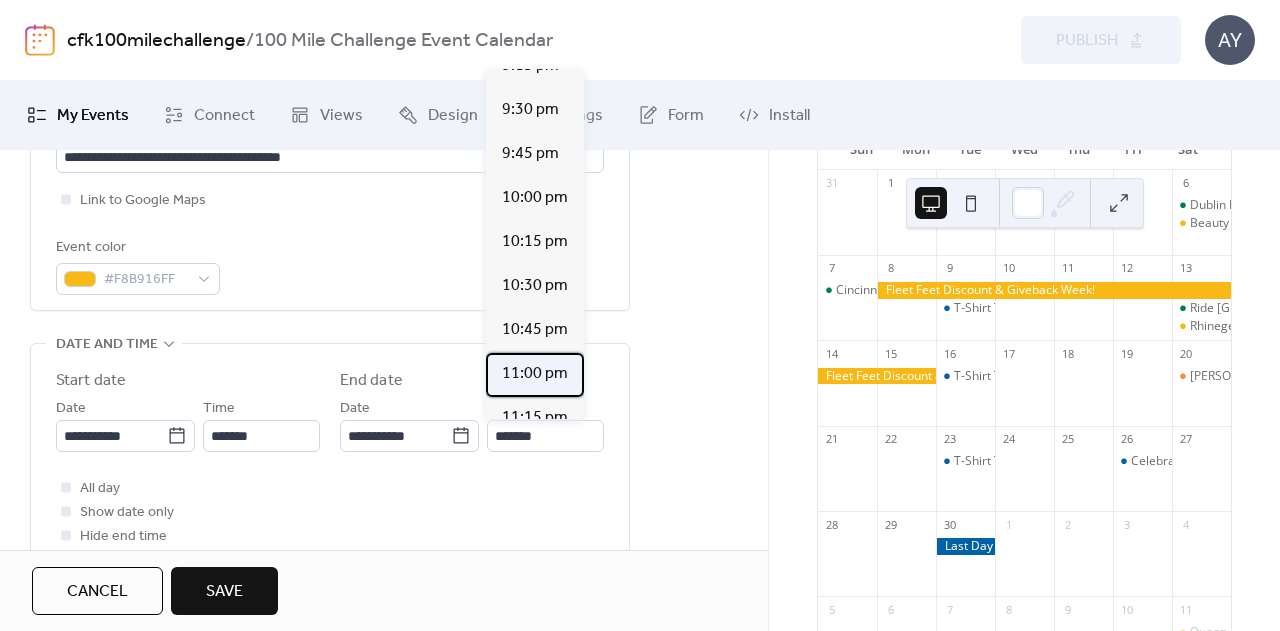 click on "11:00 pm" at bounding box center (535, 374) 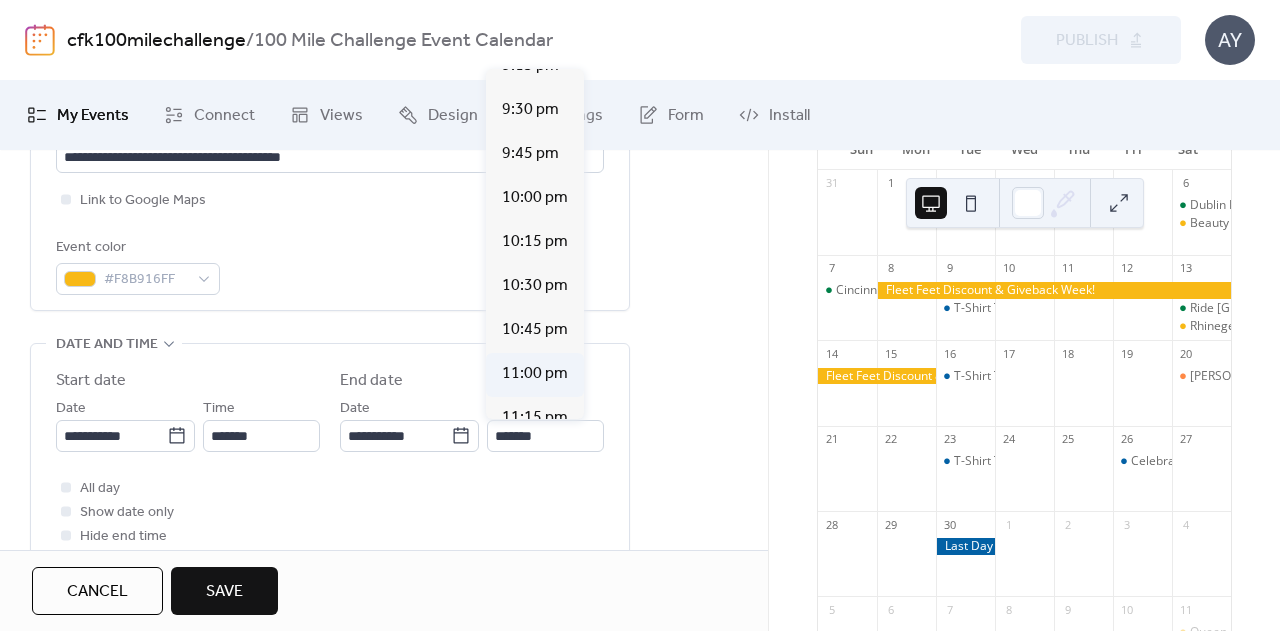 type on "********" 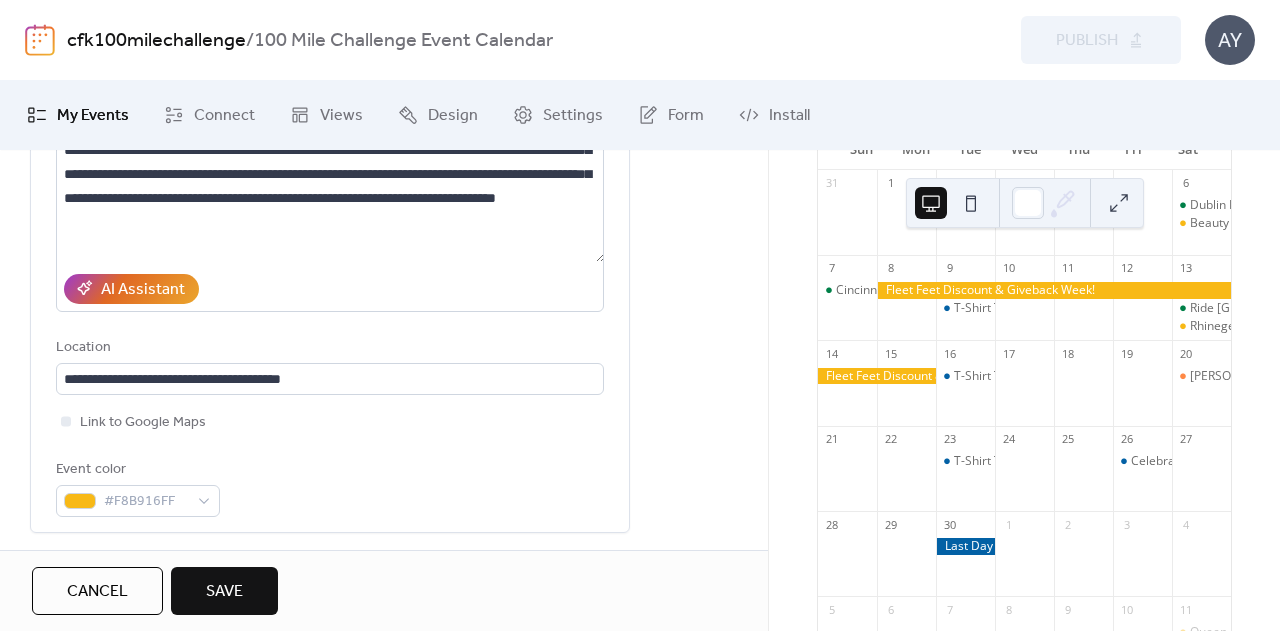 scroll, scrollTop: 262, scrollLeft: 0, axis: vertical 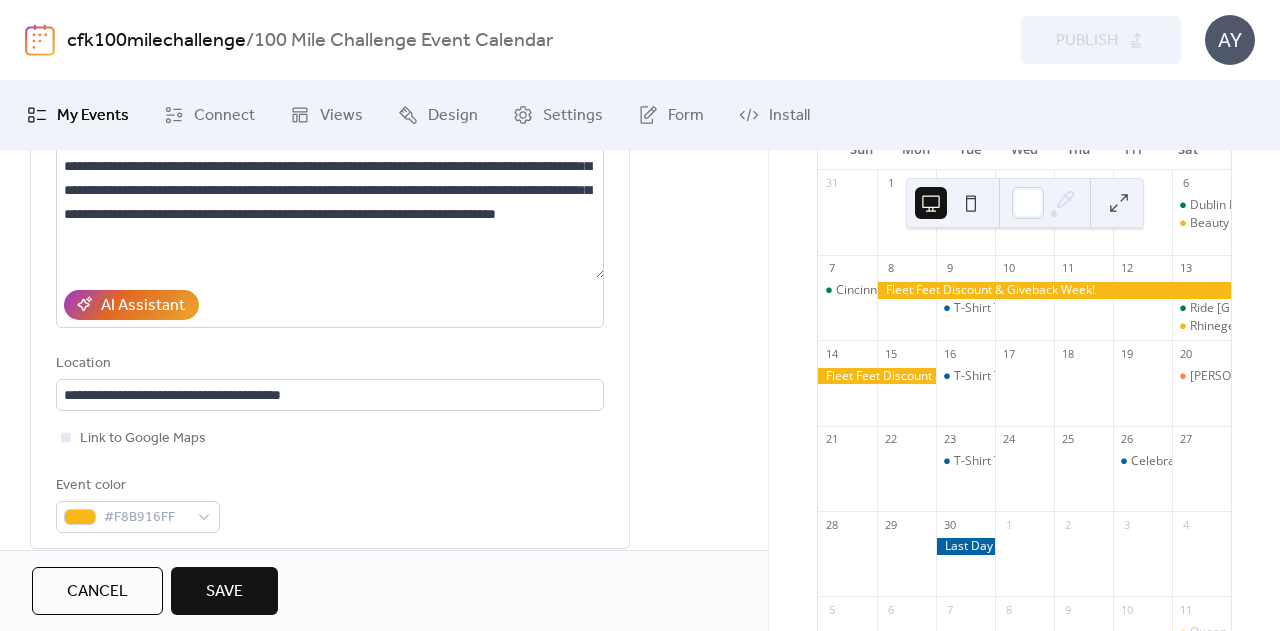click on "Save" at bounding box center (224, 591) 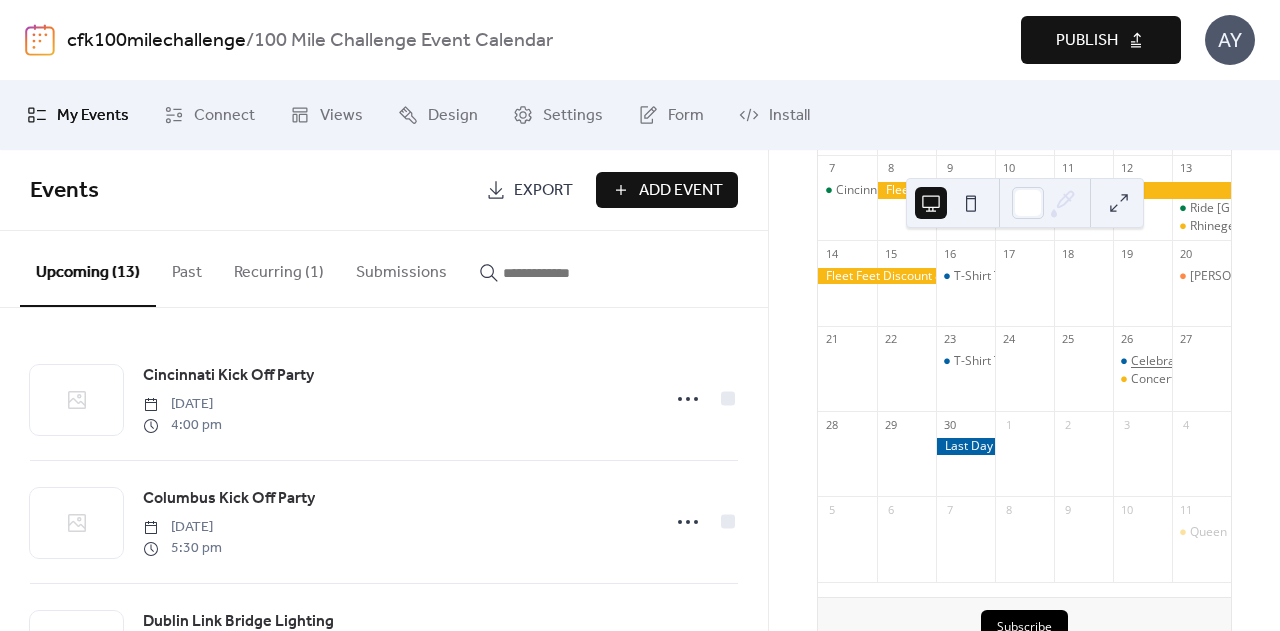 scroll, scrollTop: 200, scrollLeft: 0, axis: vertical 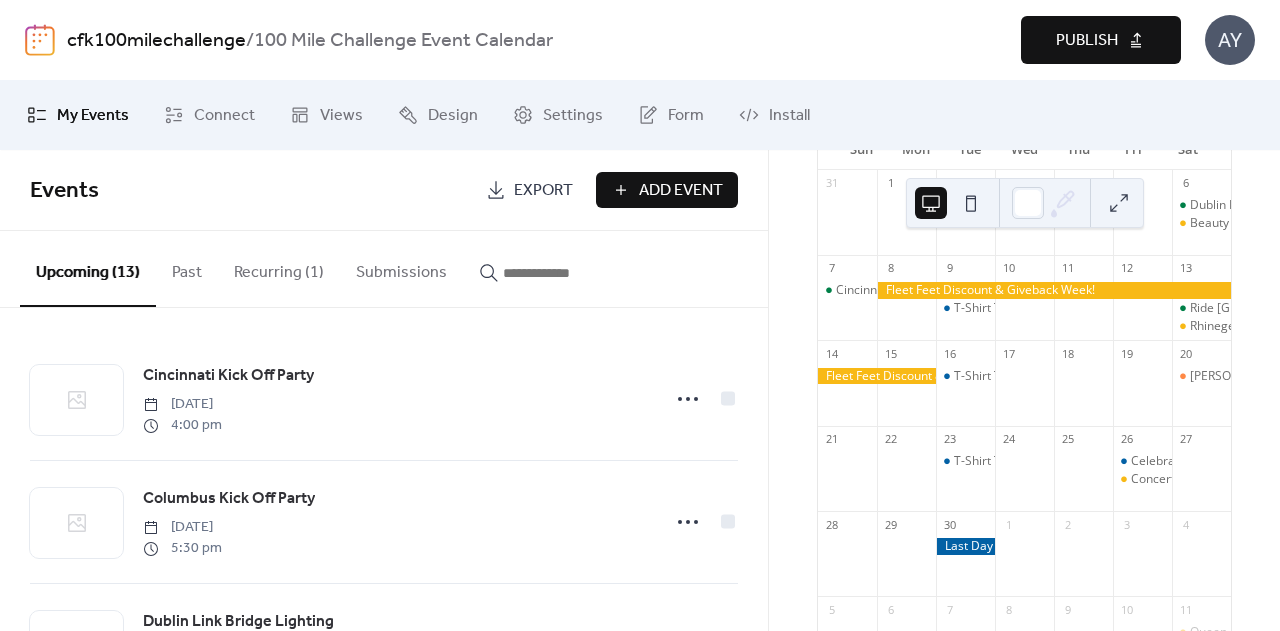 click on "cfk100milechallenge  /  100 Mile Challenge Event Calendar" at bounding box center (424, 41) 